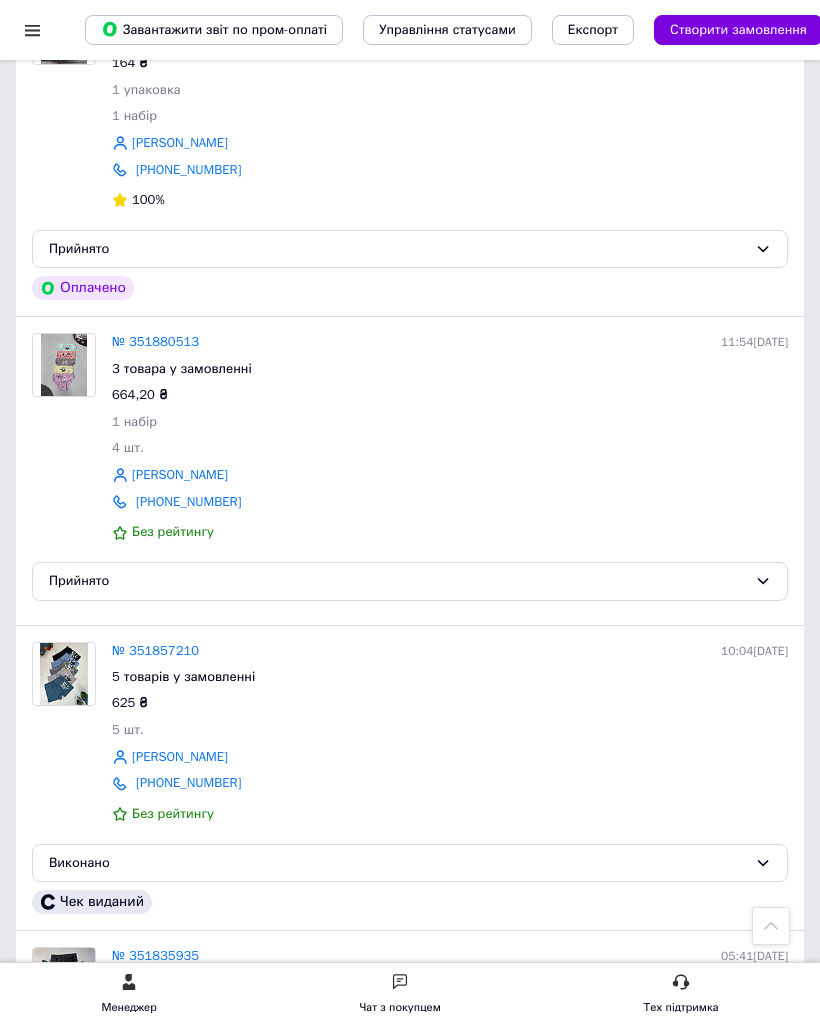 scroll, scrollTop: 1114, scrollLeft: 0, axis: vertical 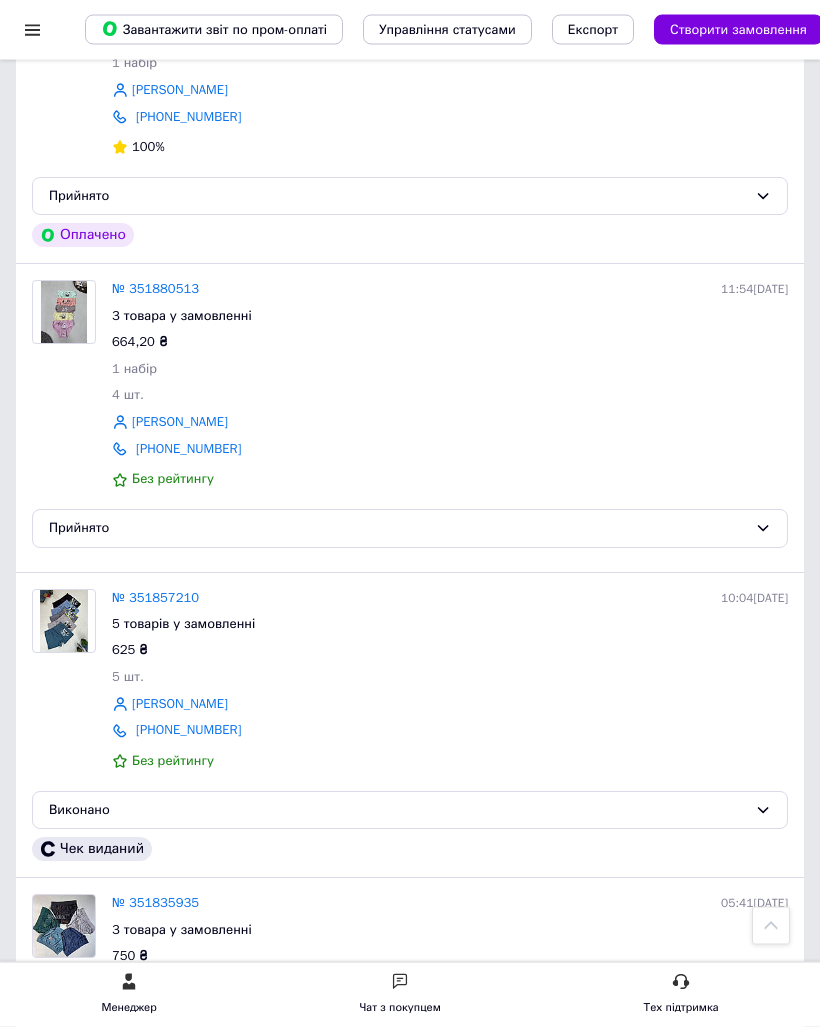 click on "№ 351880513" at bounding box center (155, 289) 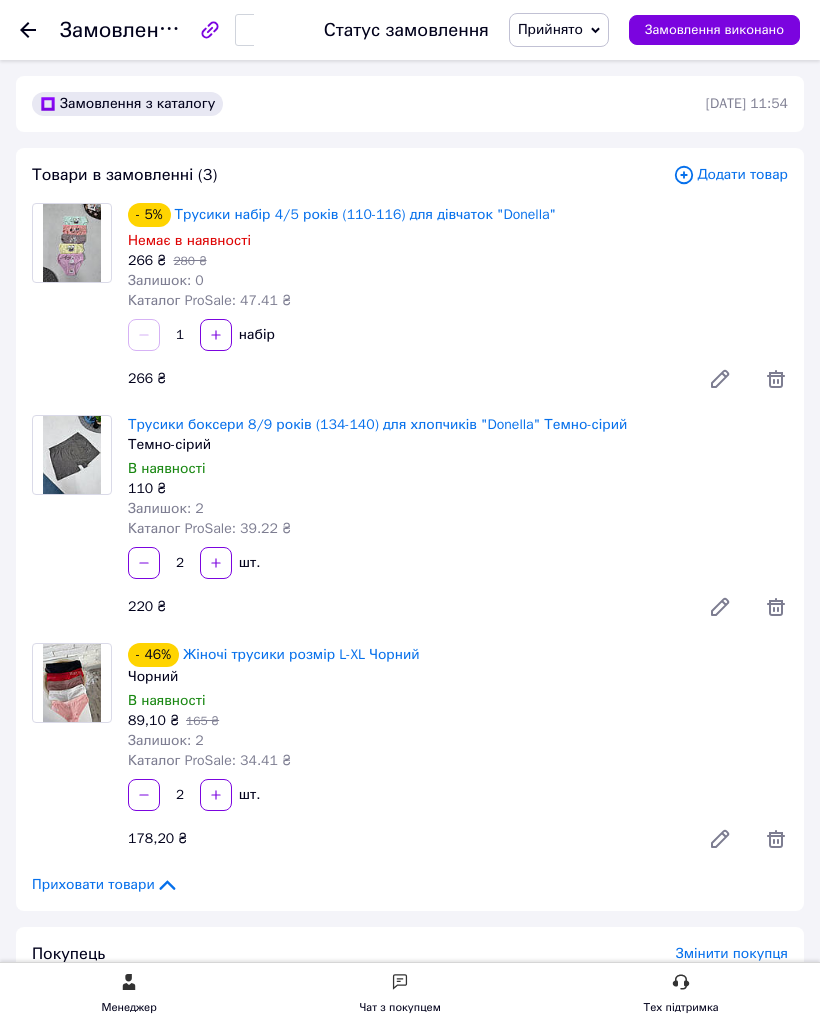 click at bounding box center (40, 30) 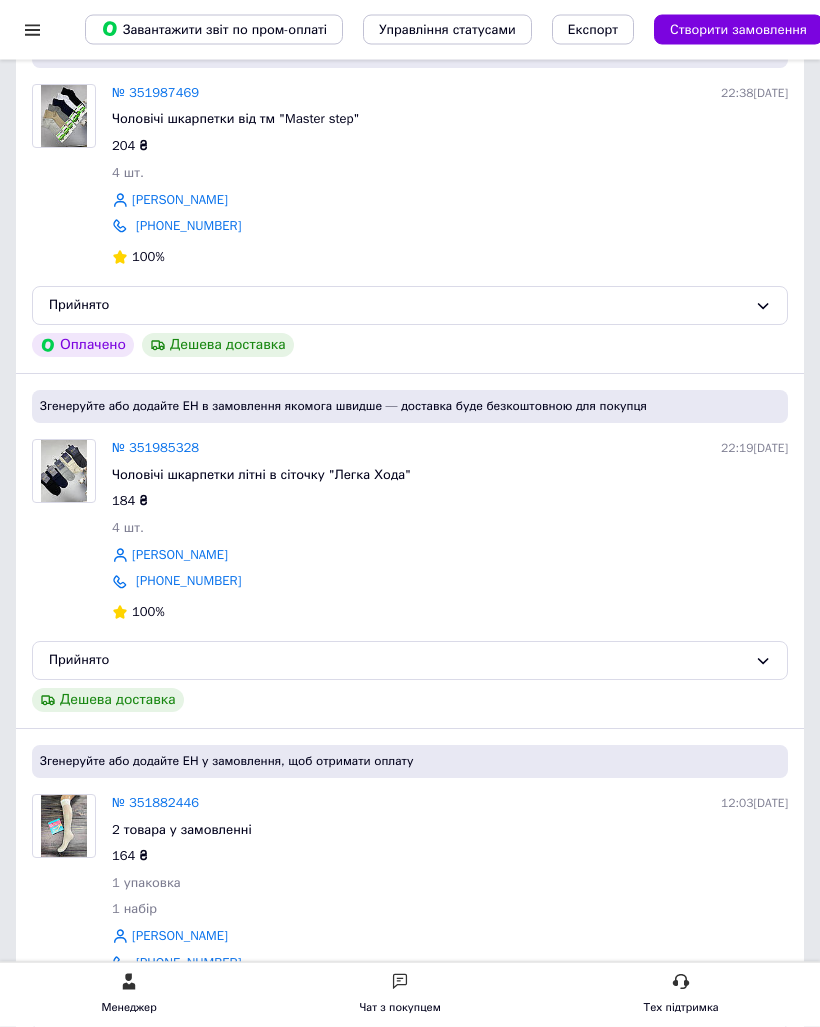 scroll, scrollTop: 471, scrollLeft: 0, axis: vertical 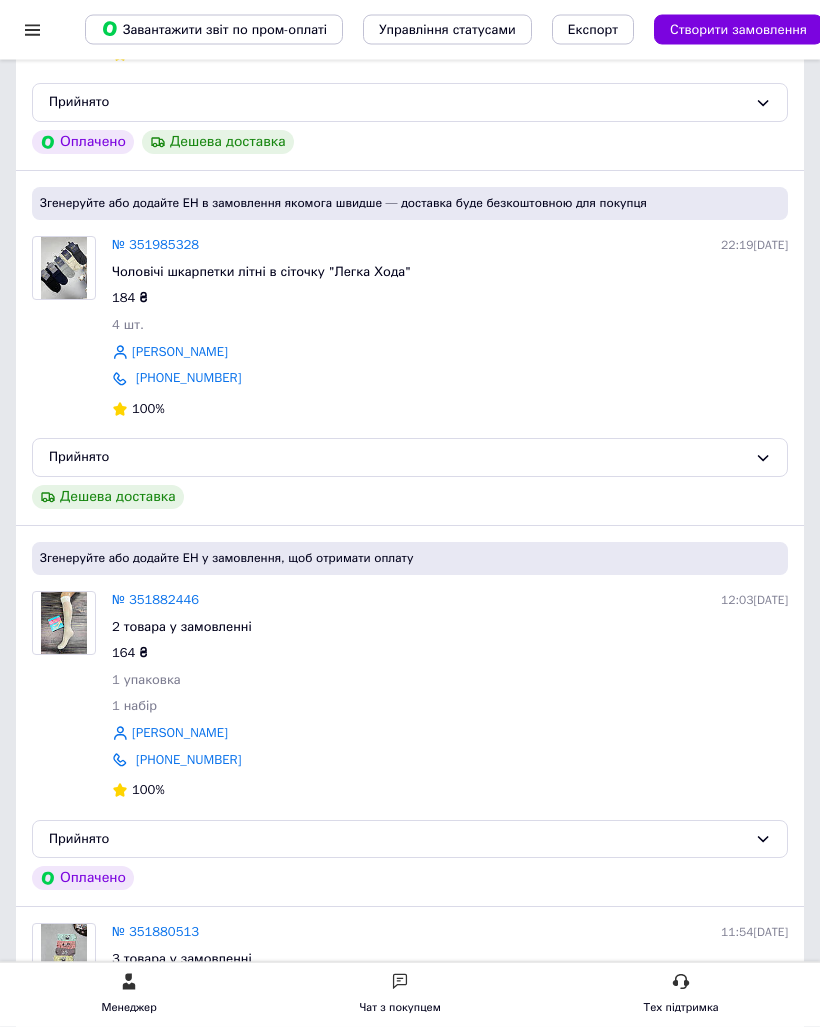click on "№ 351882446" at bounding box center (155, 600) 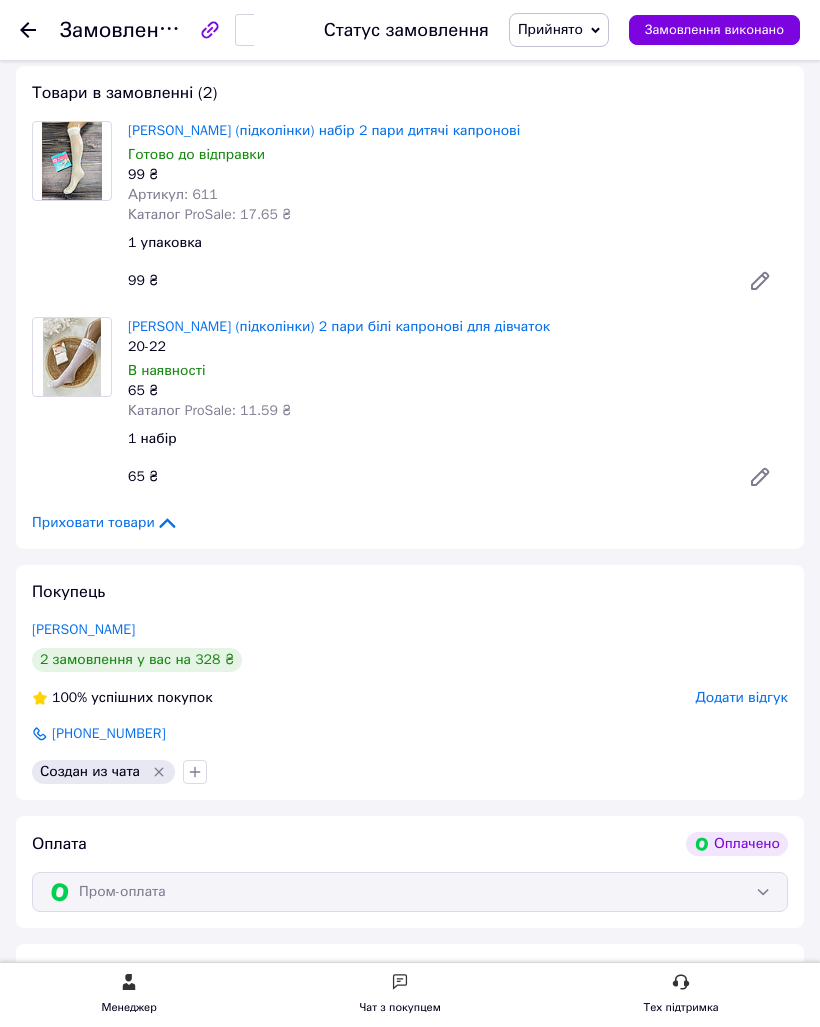 scroll, scrollTop: 149, scrollLeft: 0, axis: vertical 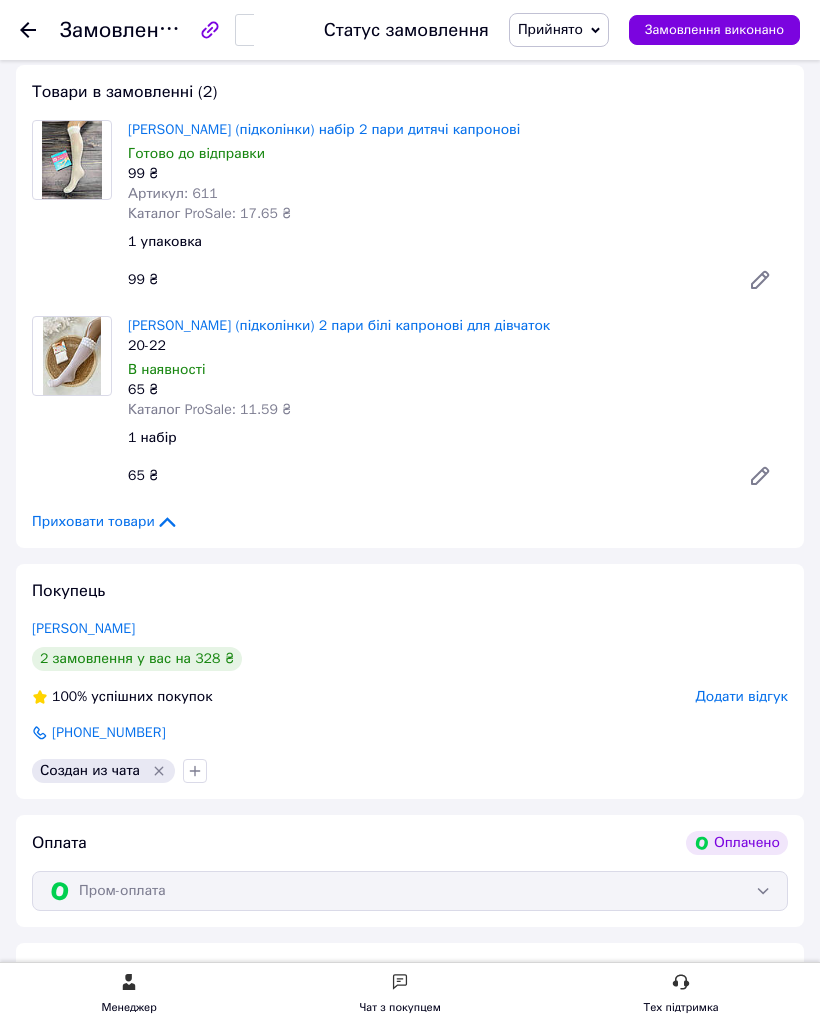 click 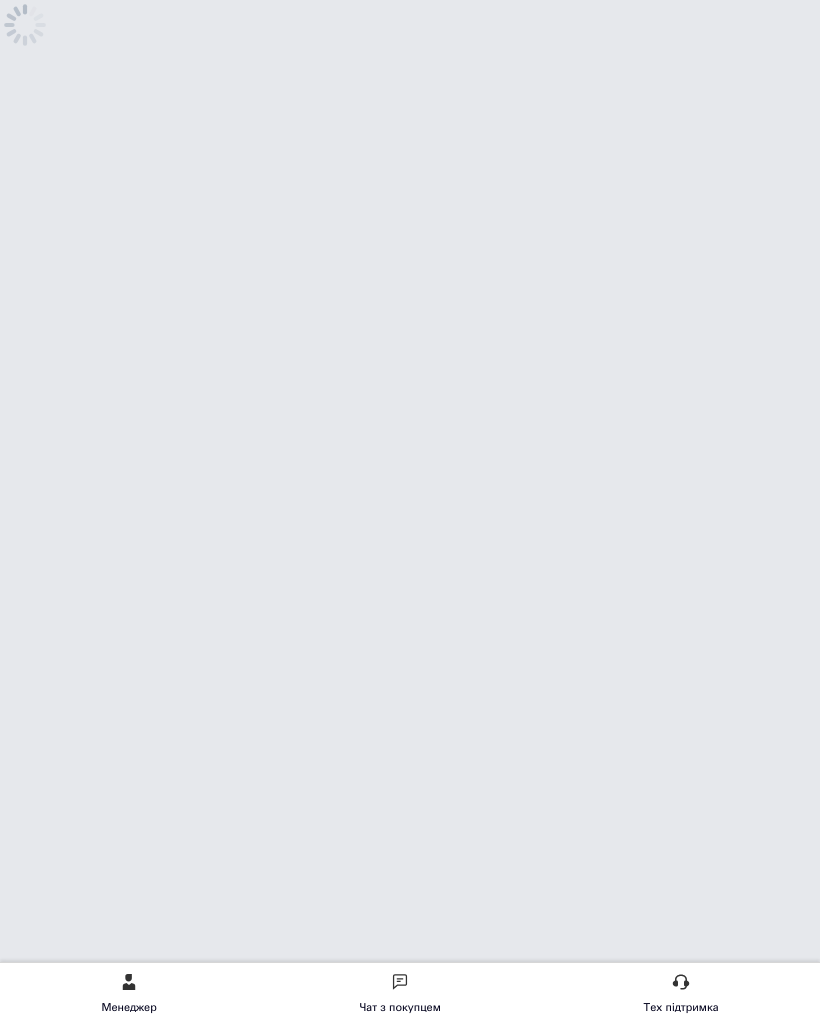 scroll, scrollTop: 0, scrollLeft: 0, axis: both 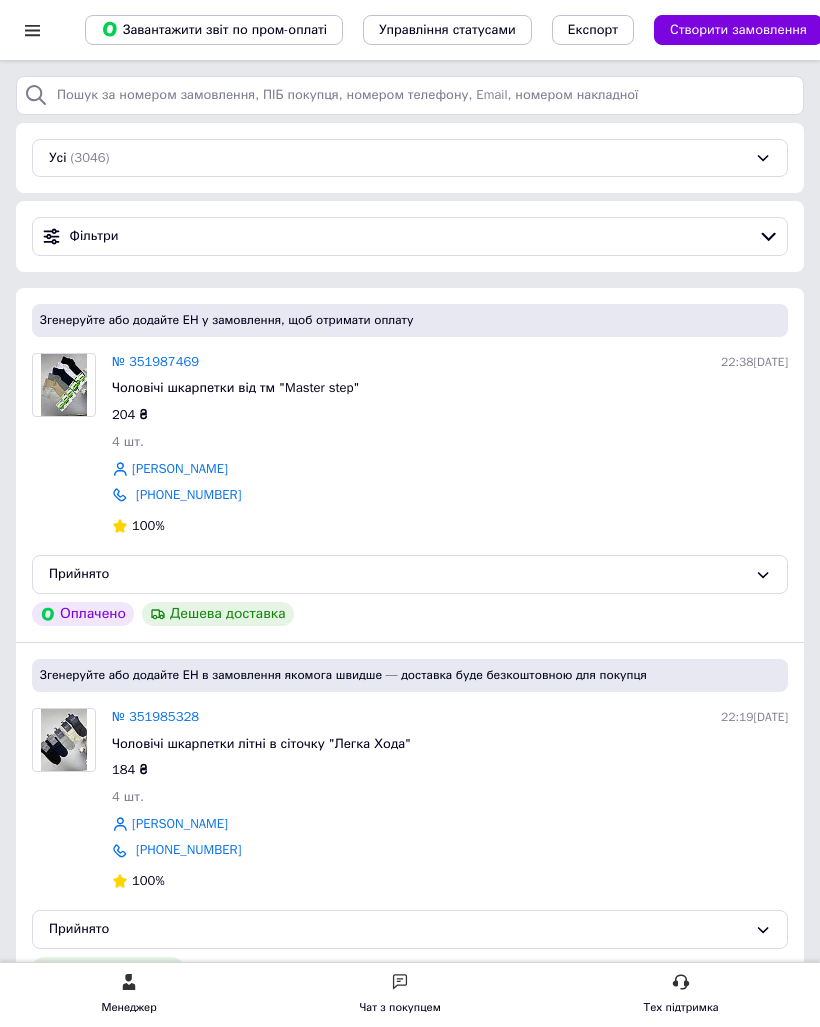 click on "№ 351987469" at bounding box center (155, 361) 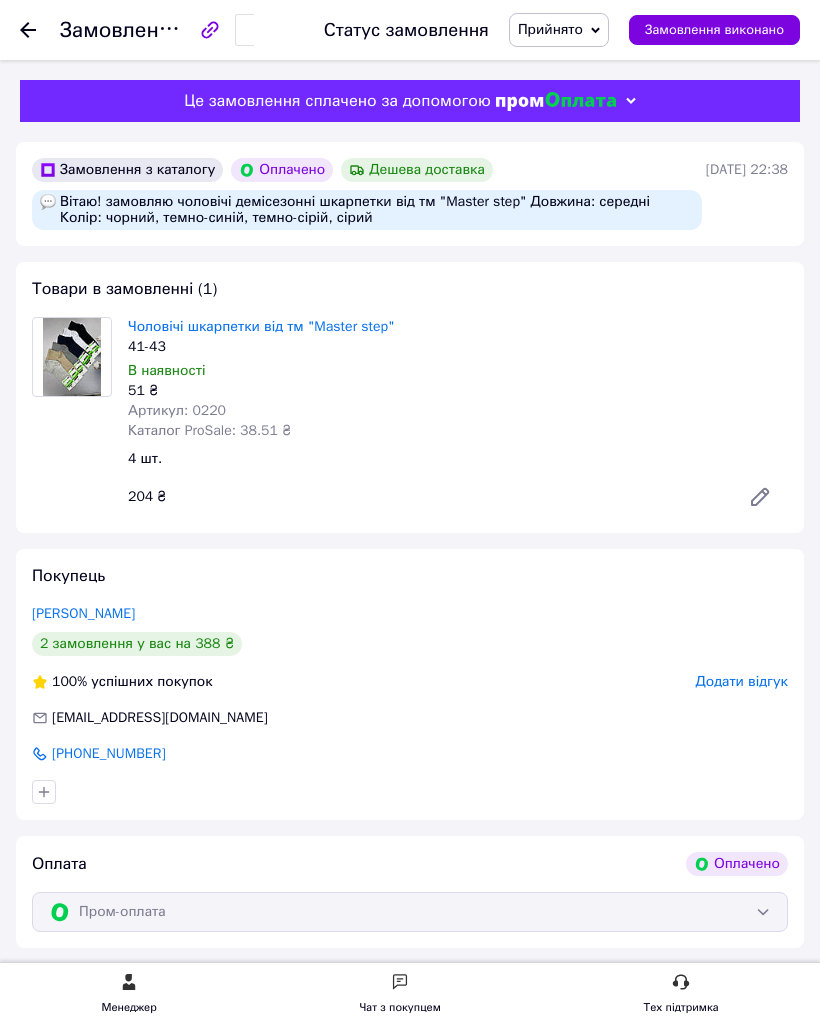 click at bounding box center (40, 30) 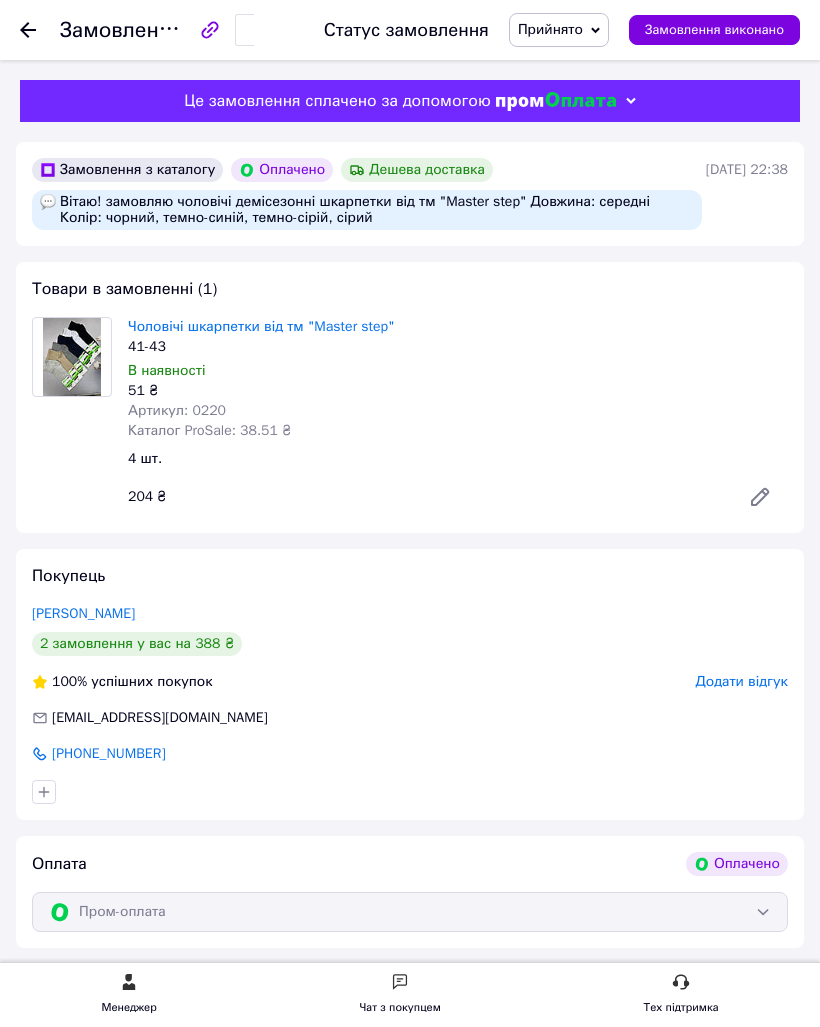 click at bounding box center (28, 30) 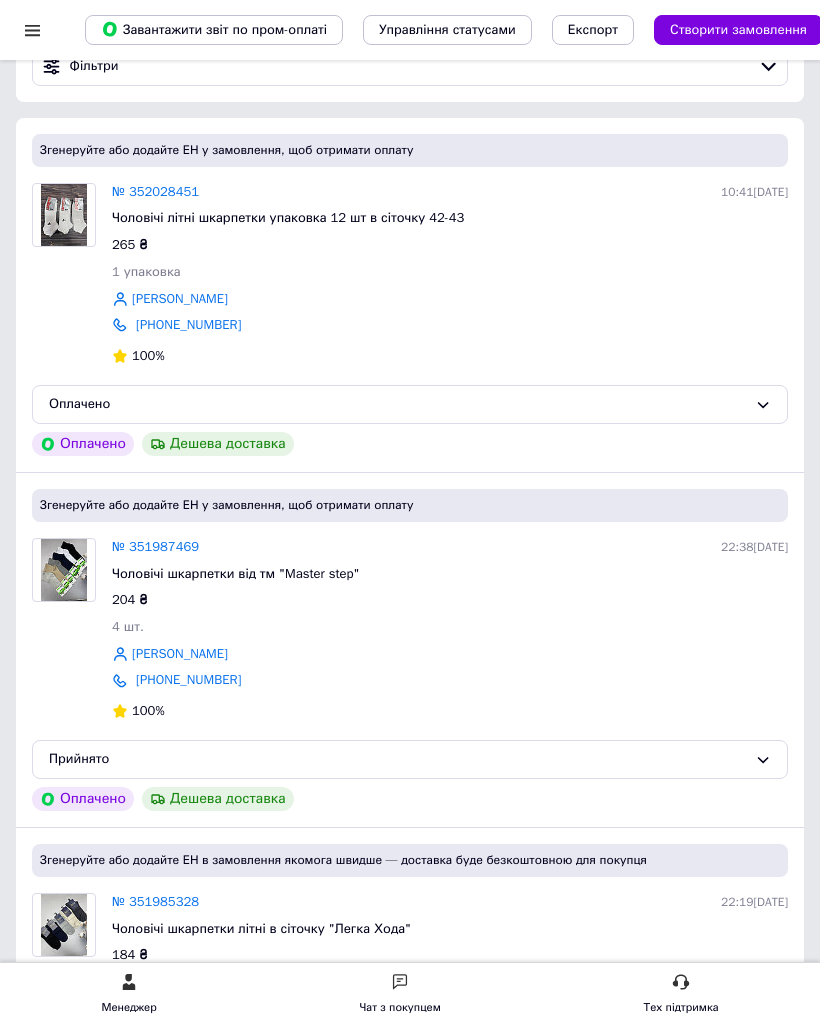 scroll, scrollTop: 183, scrollLeft: 0, axis: vertical 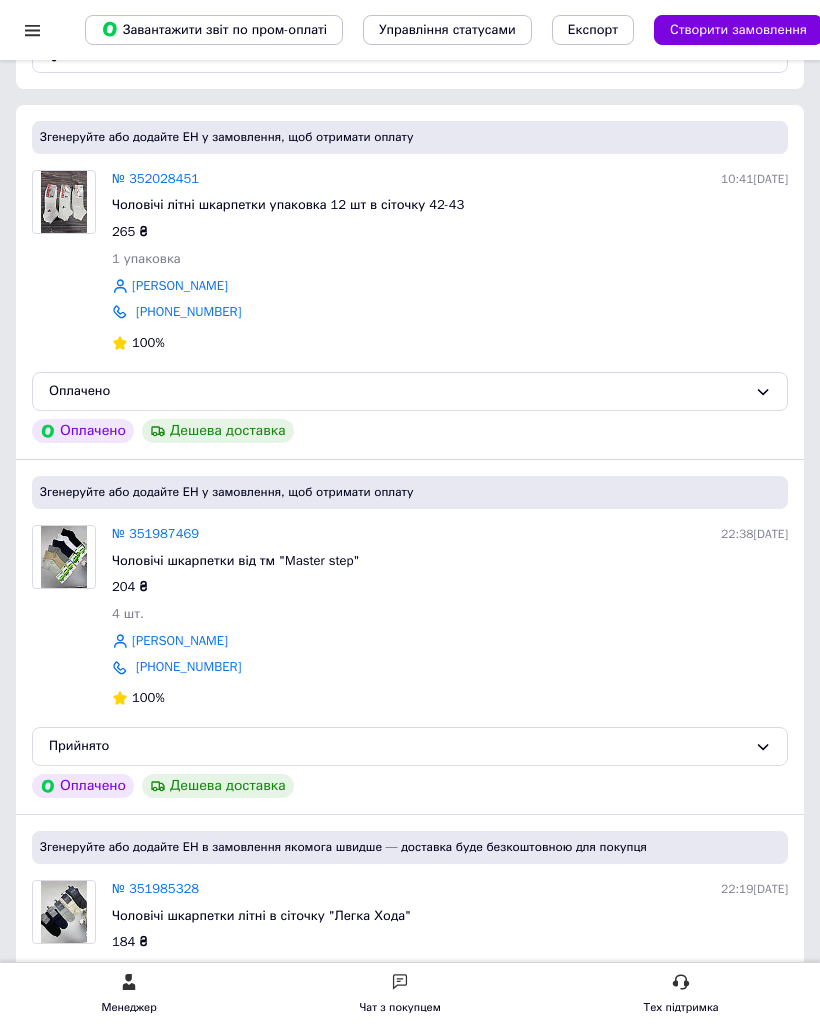click on "Оплачено" at bounding box center (398, 391) 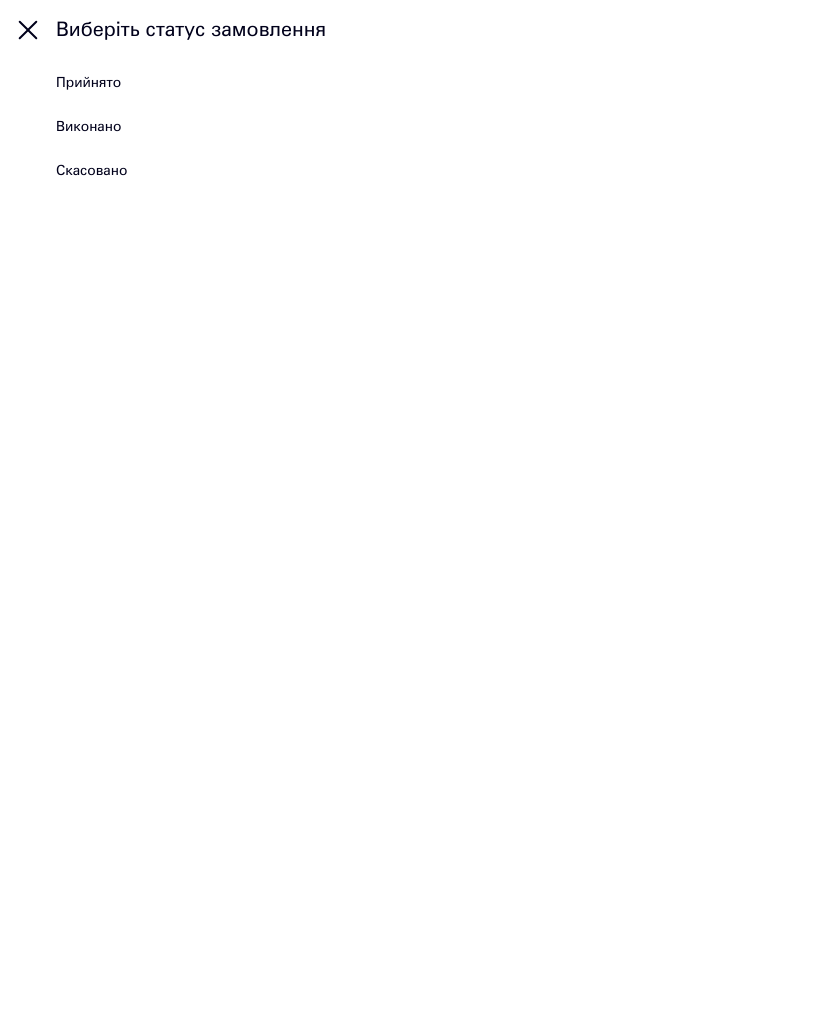click on "Прийнято" at bounding box center [410, 83] 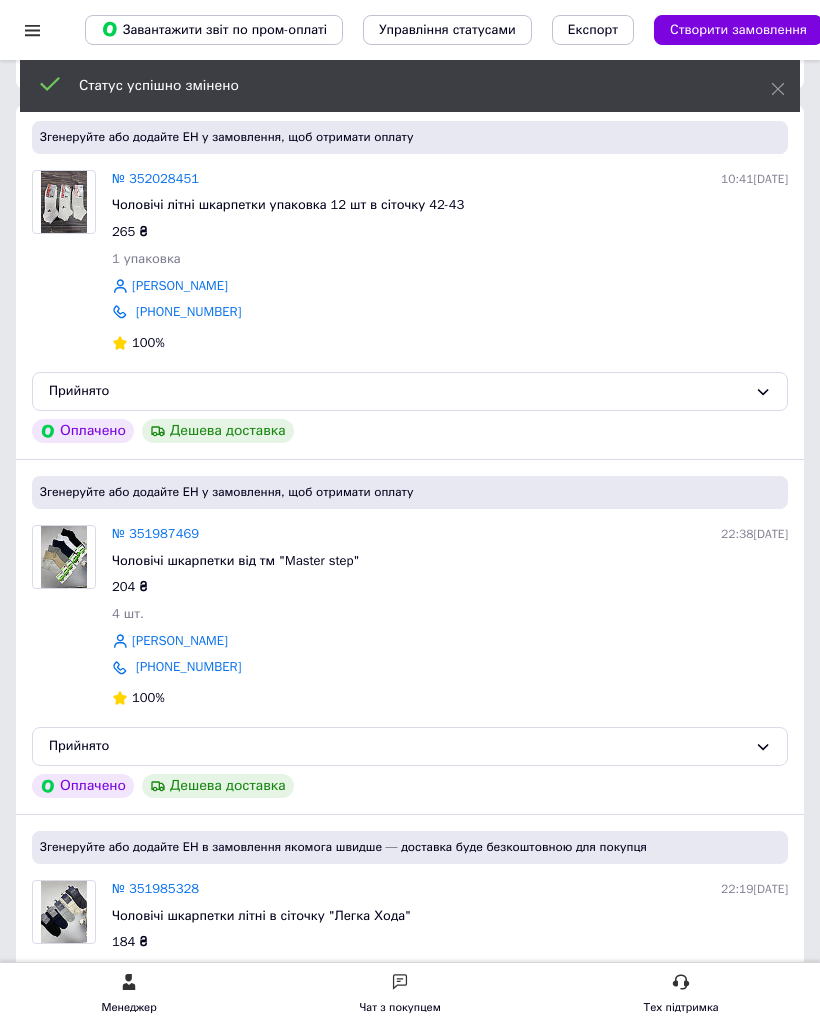click on "№ 351987469" at bounding box center [155, 533] 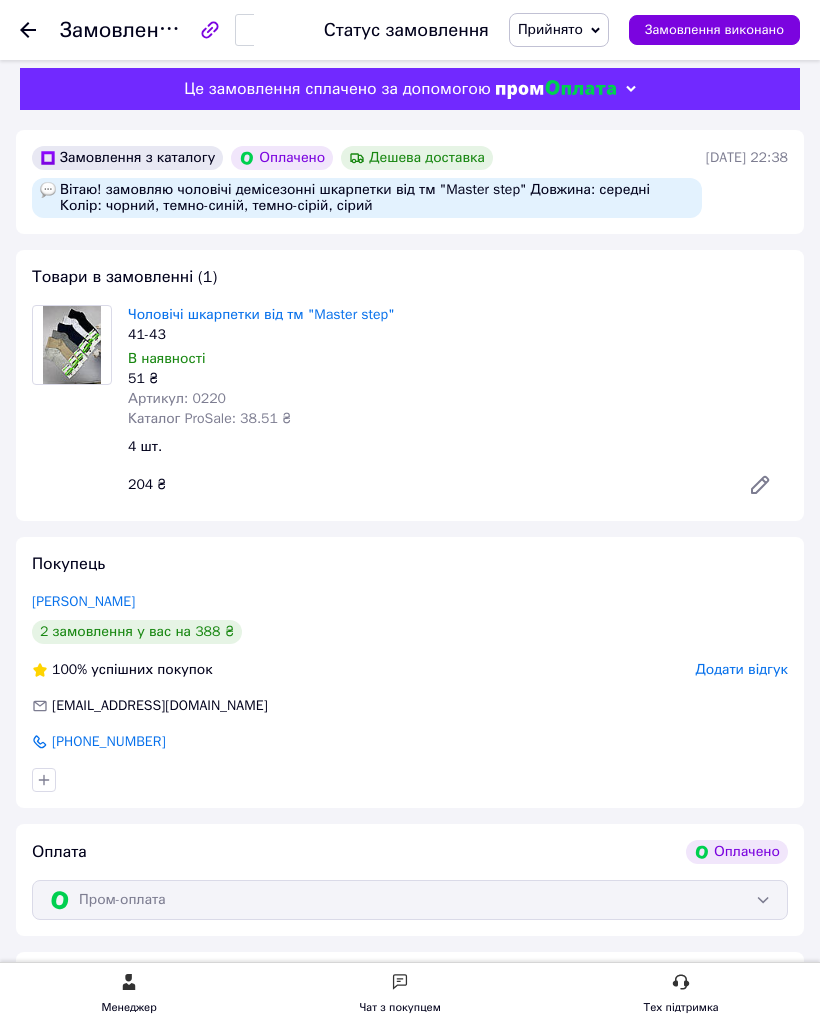 scroll, scrollTop: 0, scrollLeft: 0, axis: both 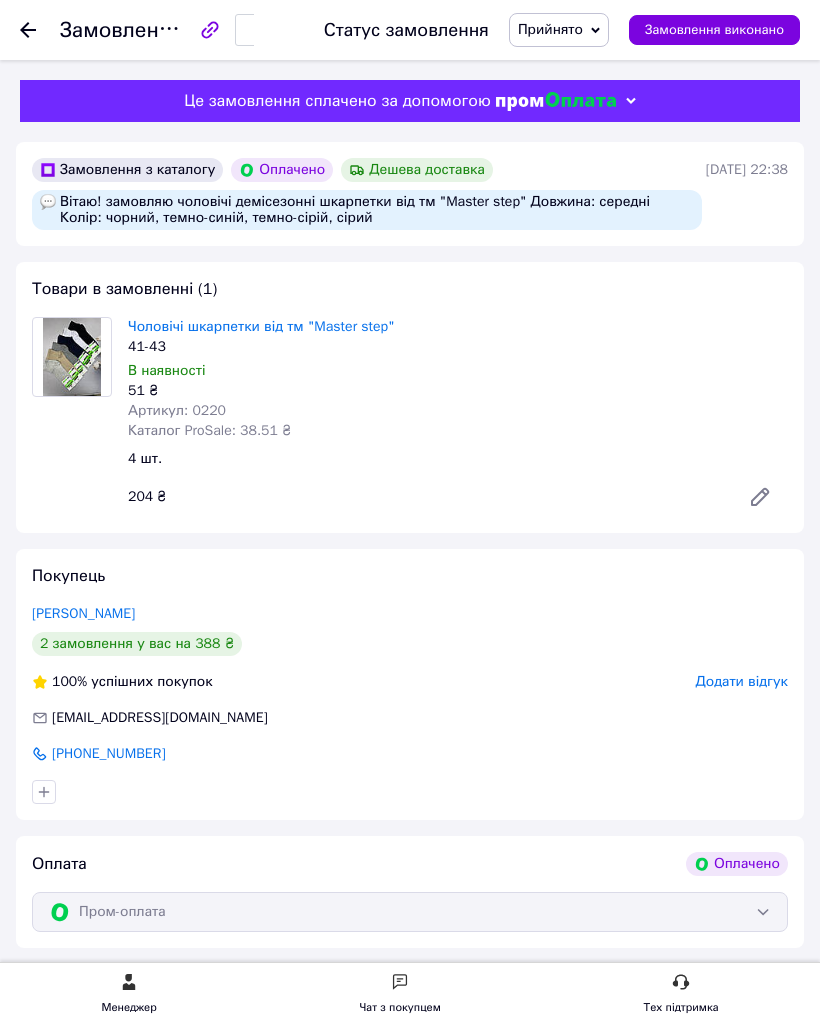 click 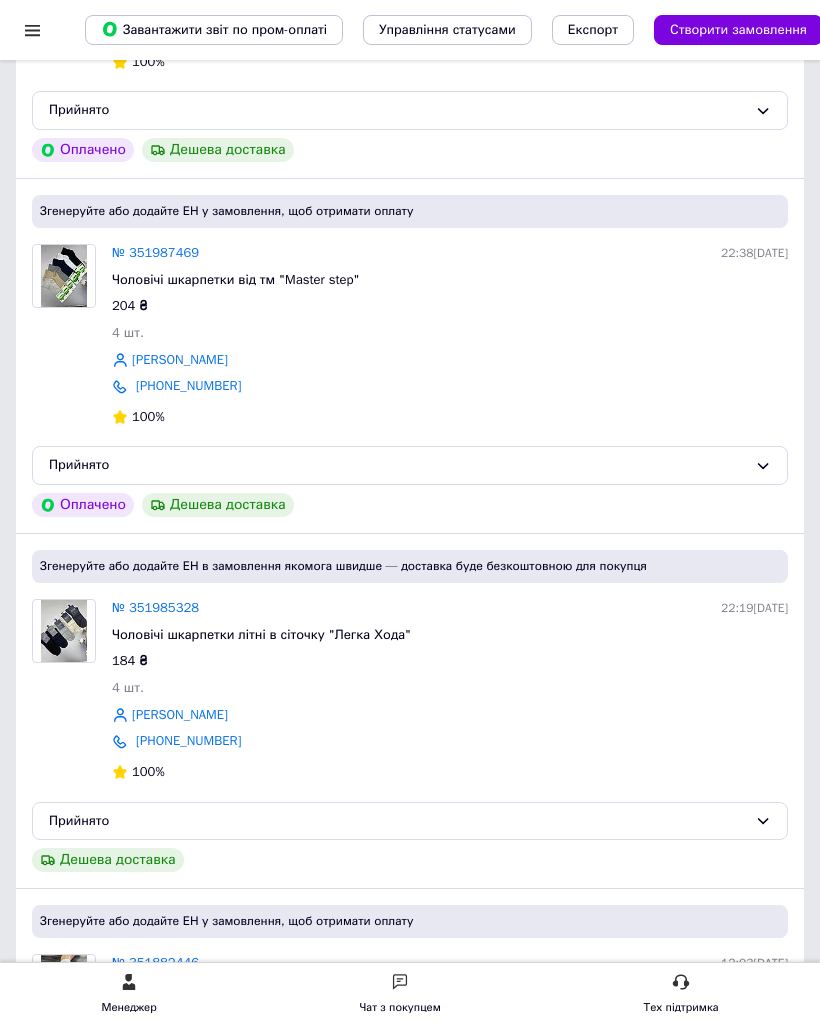click on "№ 351985328" at bounding box center (155, 607) 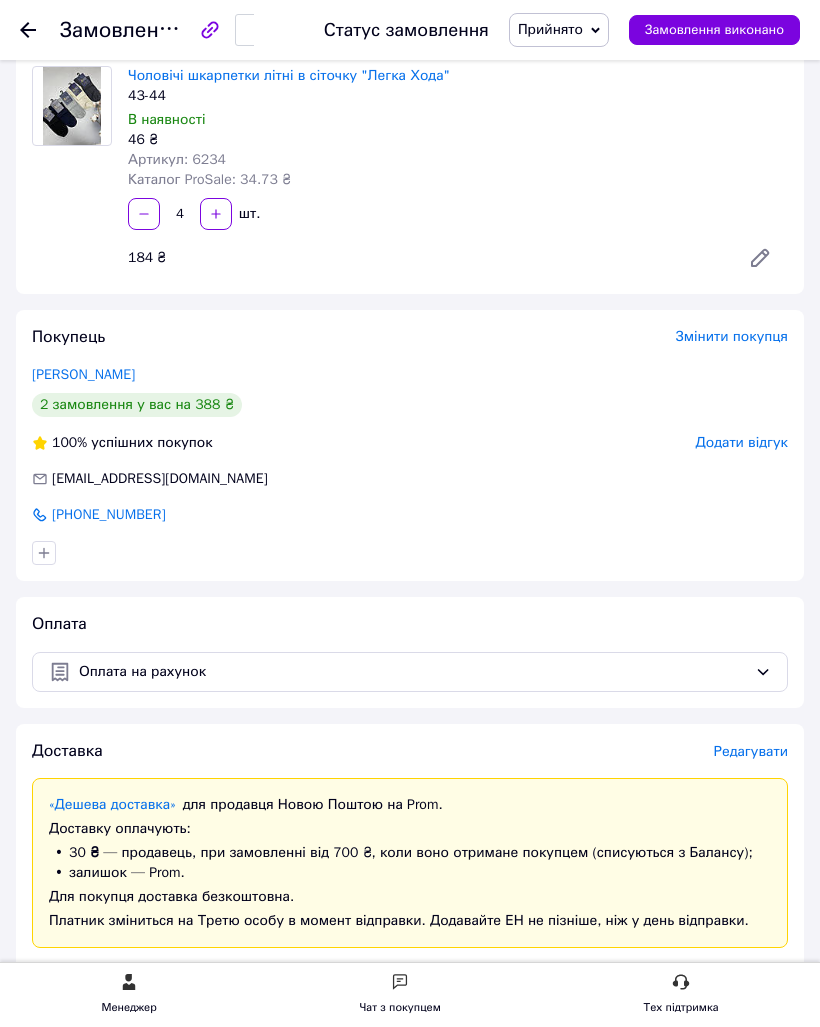 scroll, scrollTop: 0, scrollLeft: 0, axis: both 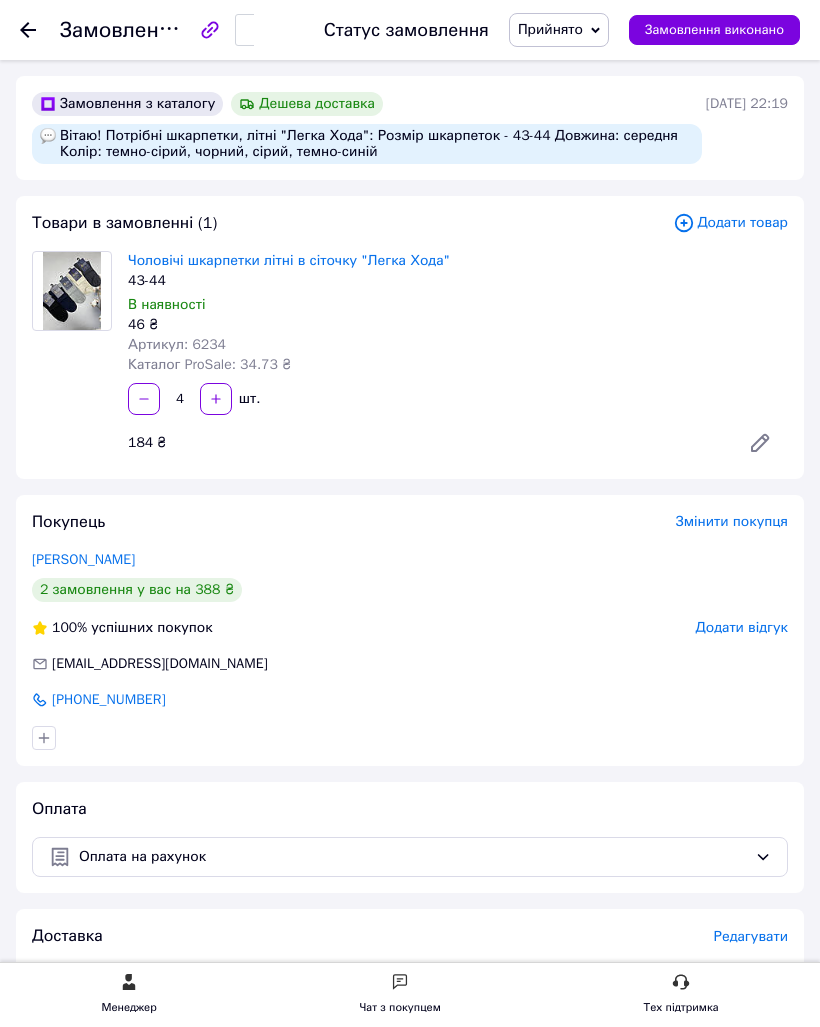 click at bounding box center [40, 30] 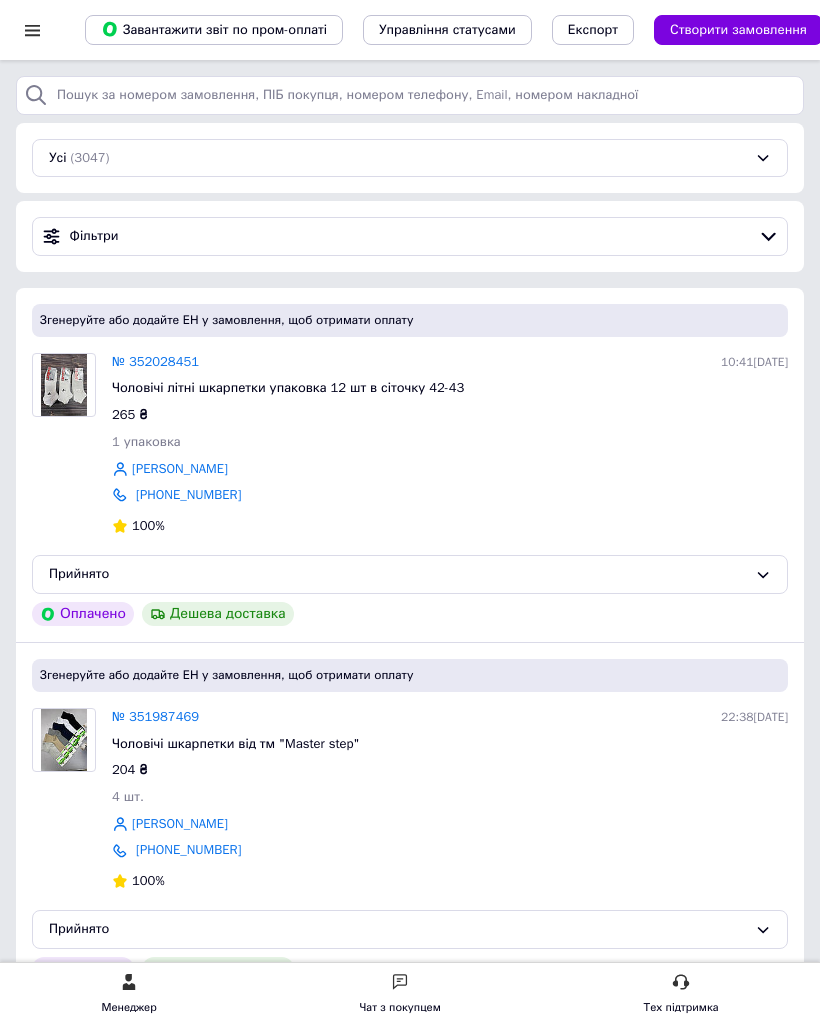 click on "№ 352028451" at bounding box center (155, 361) 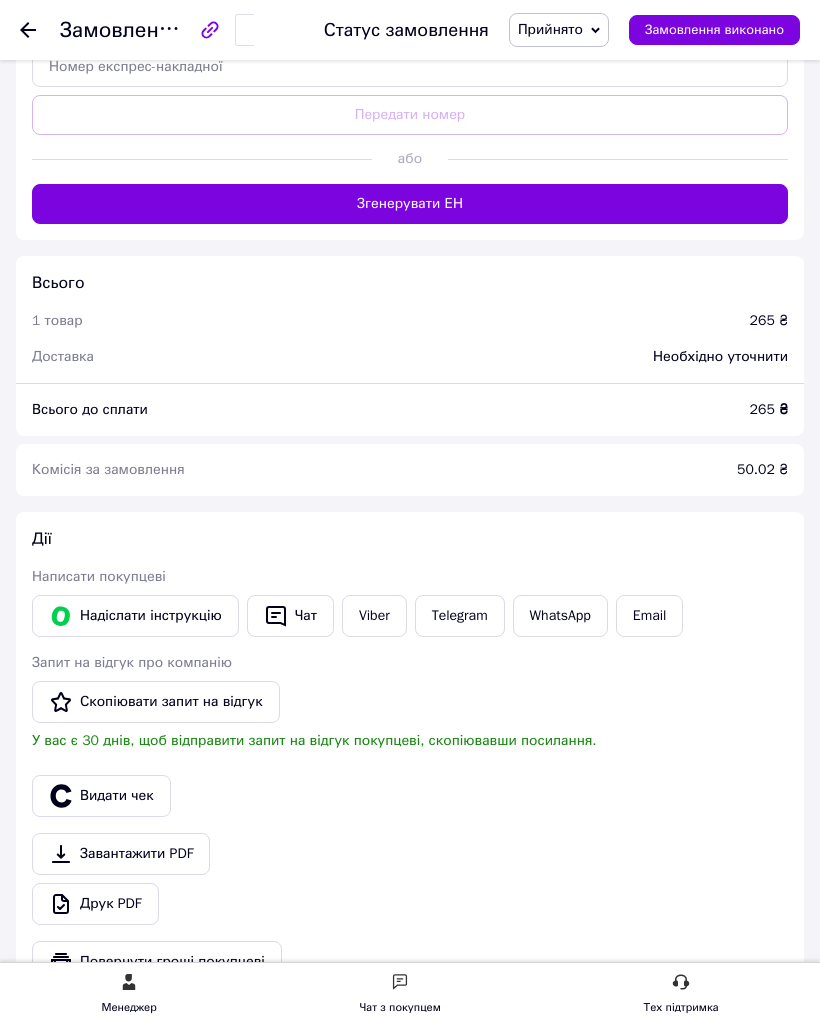click on "Viber" at bounding box center [374, 616] 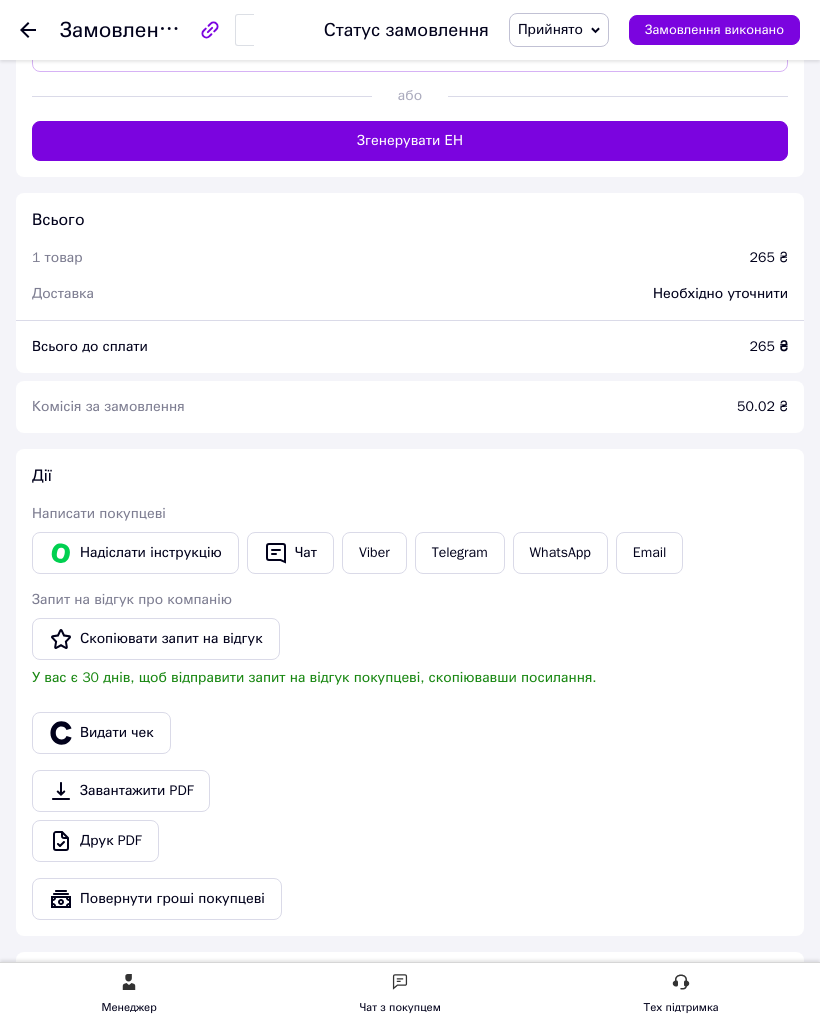 scroll, scrollTop: 1450, scrollLeft: 0, axis: vertical 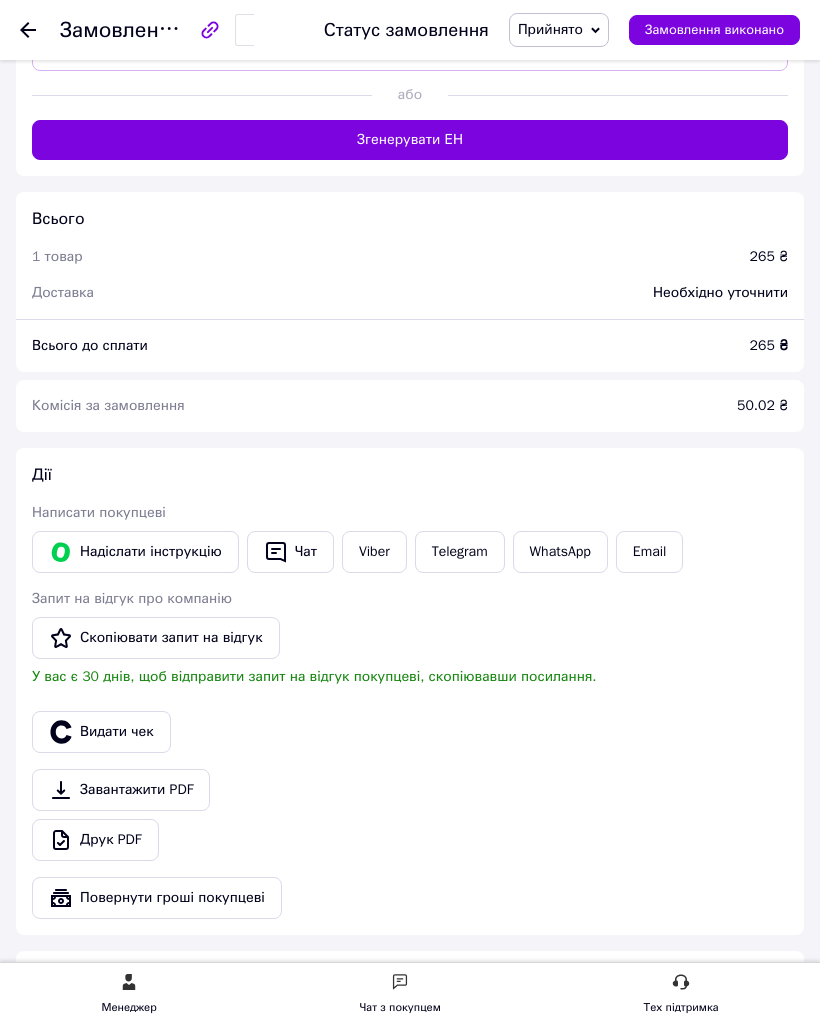 click on "Viber" at bounding box center (374, 552) 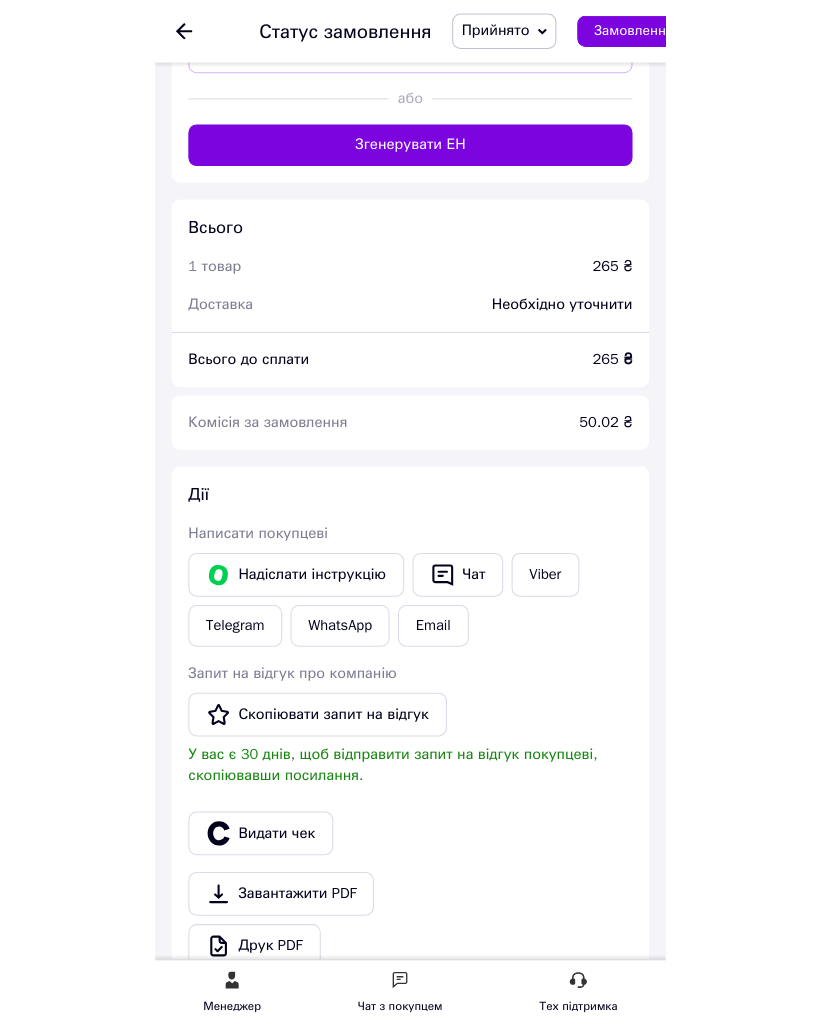 scroll, scrollTop: 1450, scrollLeft: 0, axis: vertical 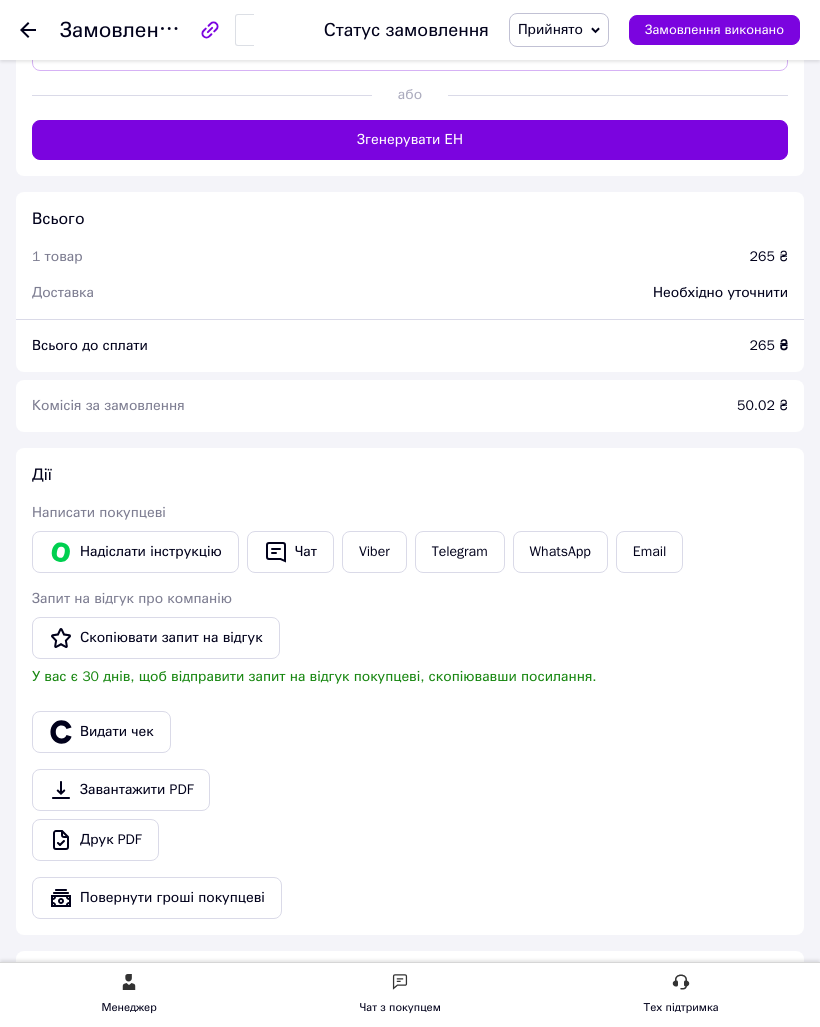 click on "Viber" at bounding box center (374, 552) 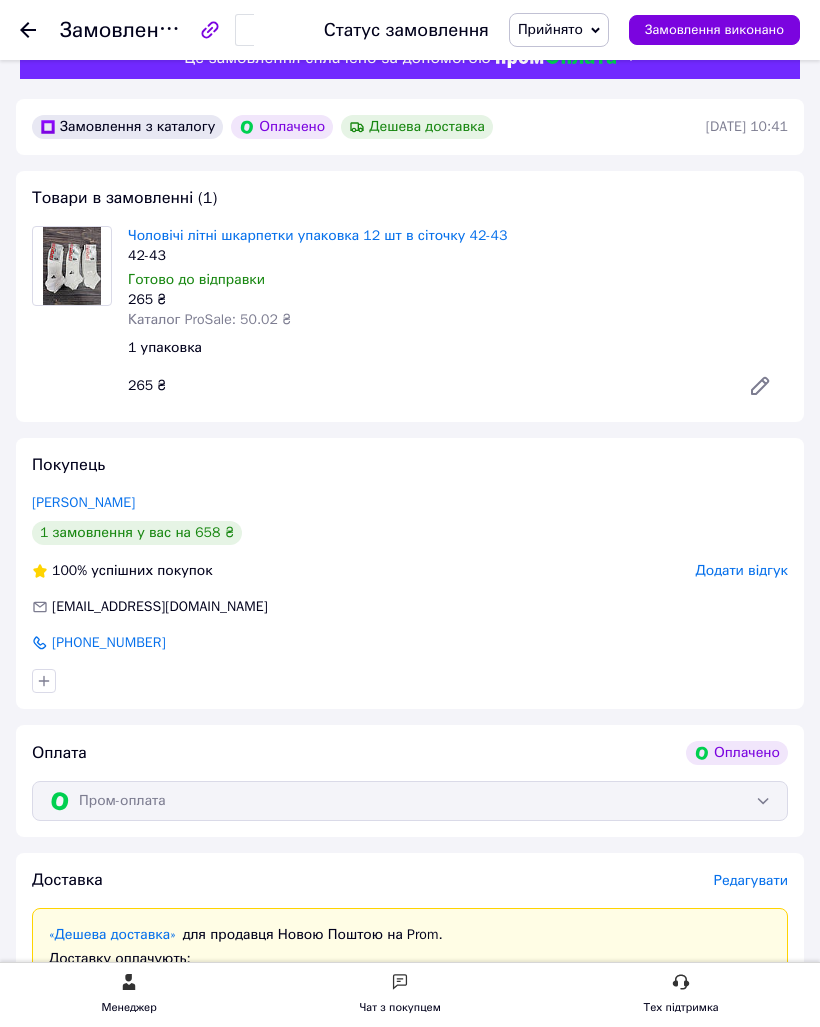 scroll, scrollTop: 0, scrollLeft: 0, axis: both 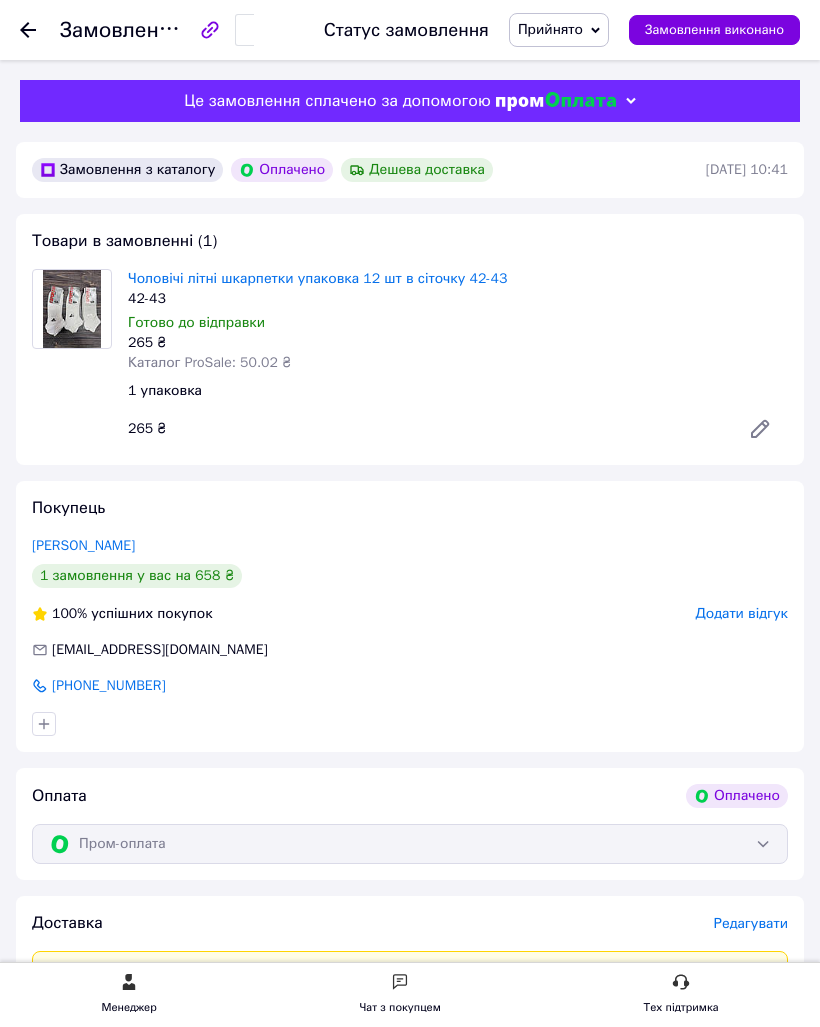 click 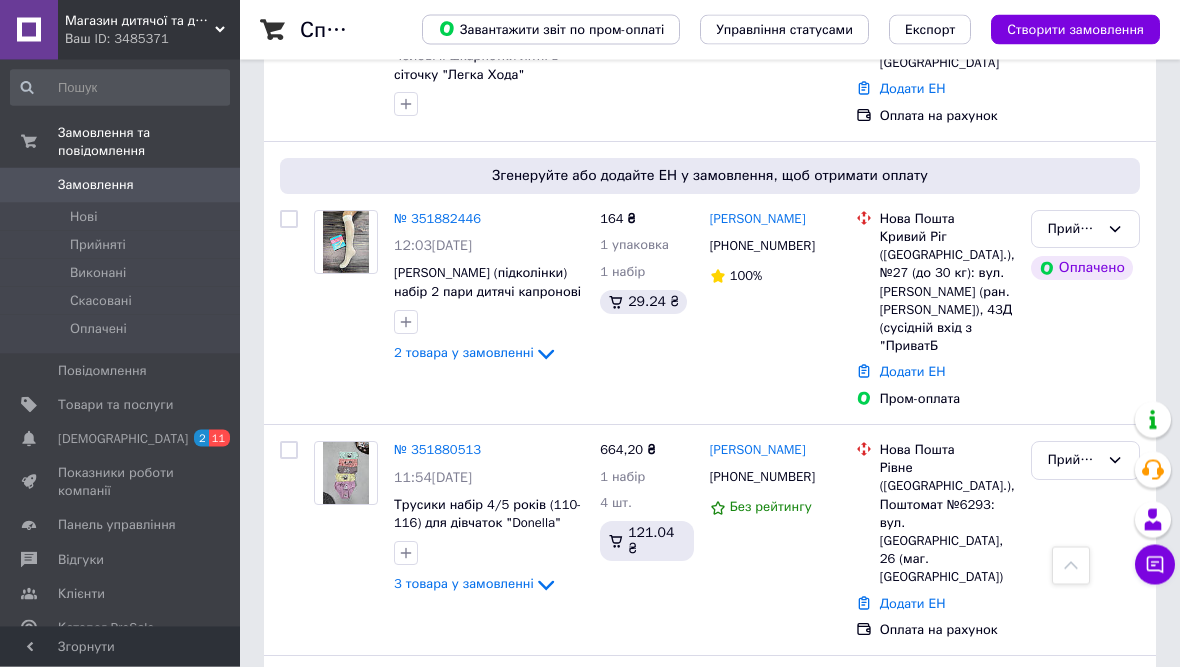 scroll, scrollTop: 874, scrollLeft: 0, axis: vertical 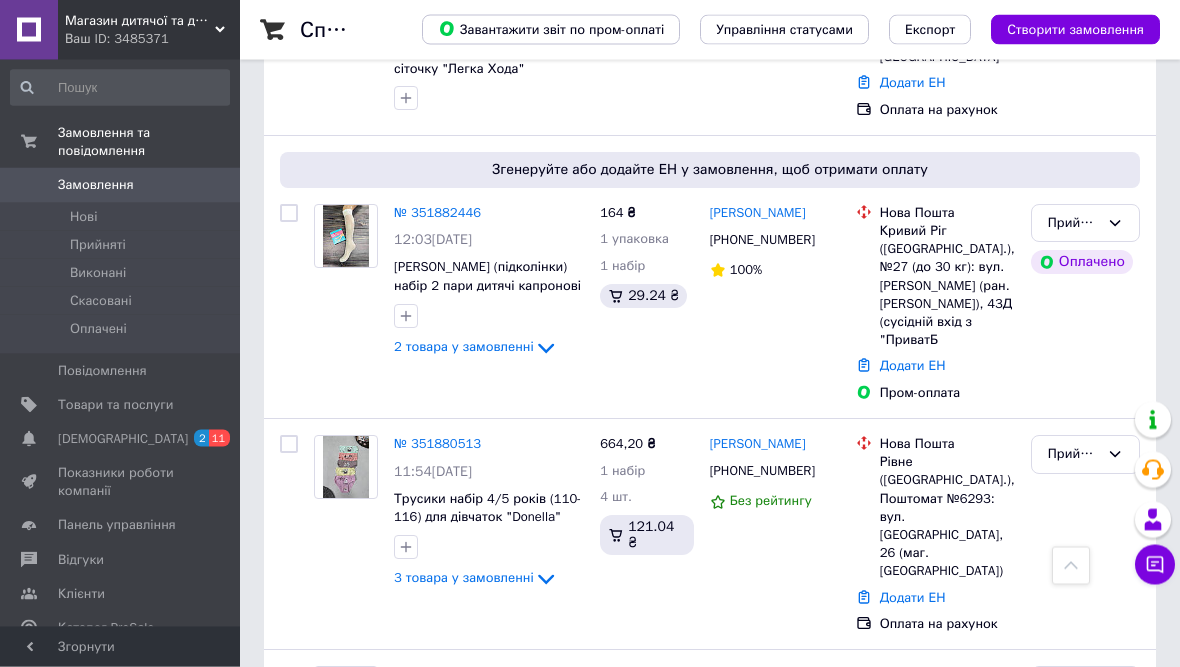click 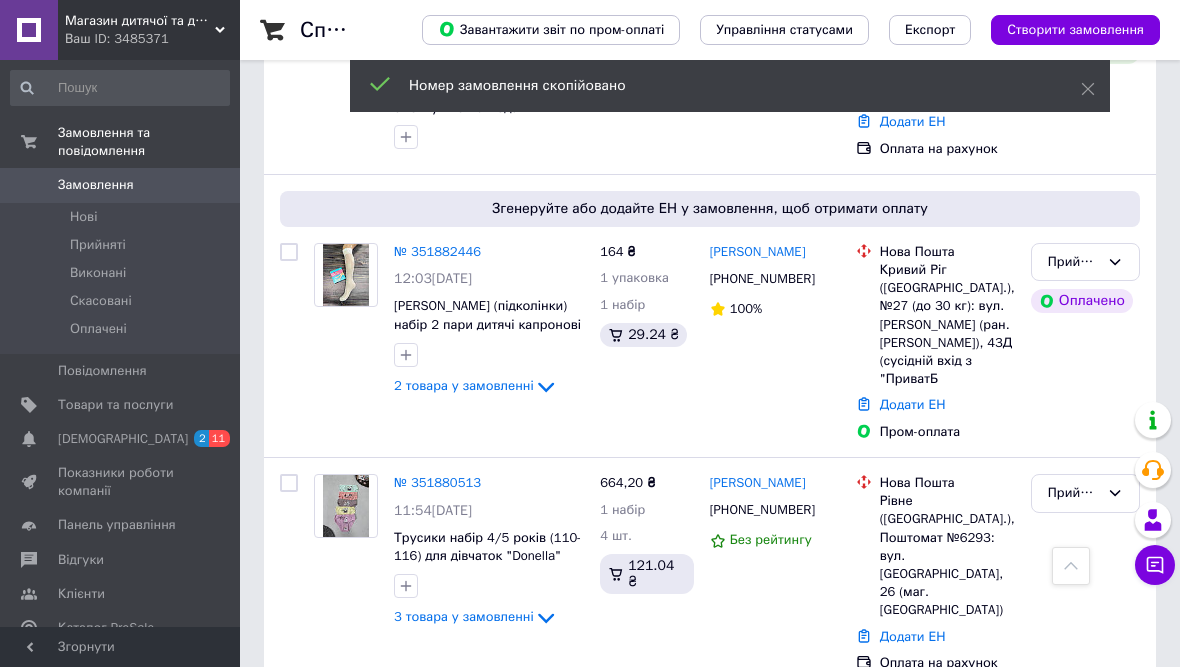 scroll, scrollTop: 822, scrollLeft: 0, axis: vertical 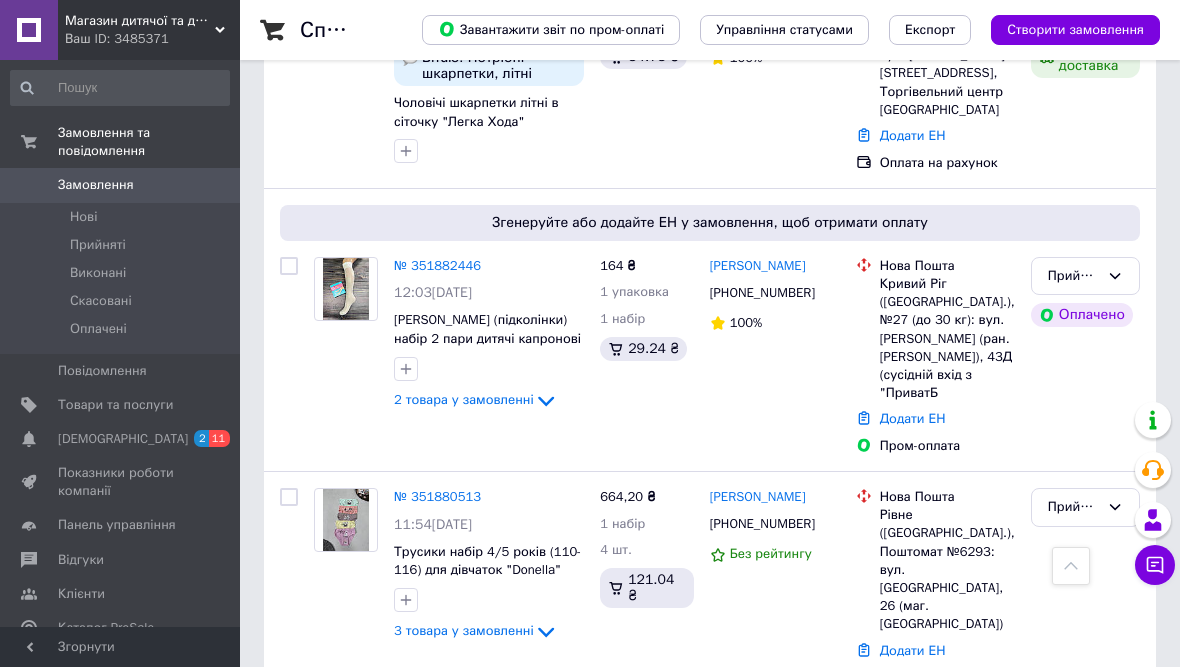 click on "№ 351880513" at bounding box center [437, 496] 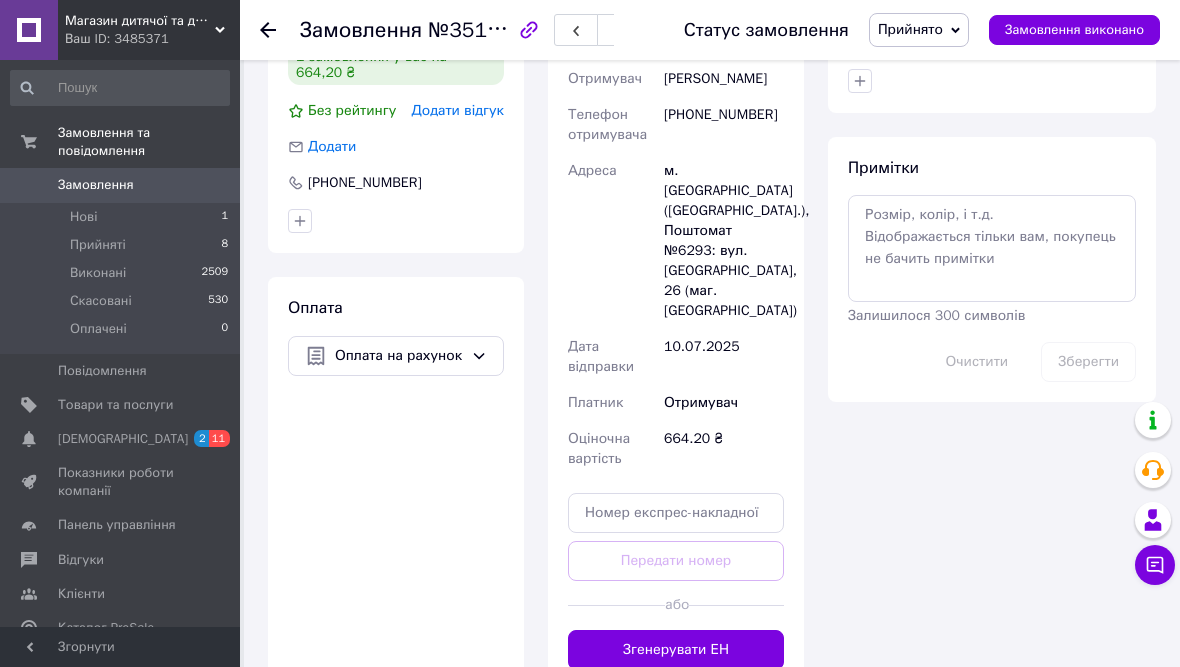 scroll, scrollTop: 1032, scrollLeft: 0, axis: vertical 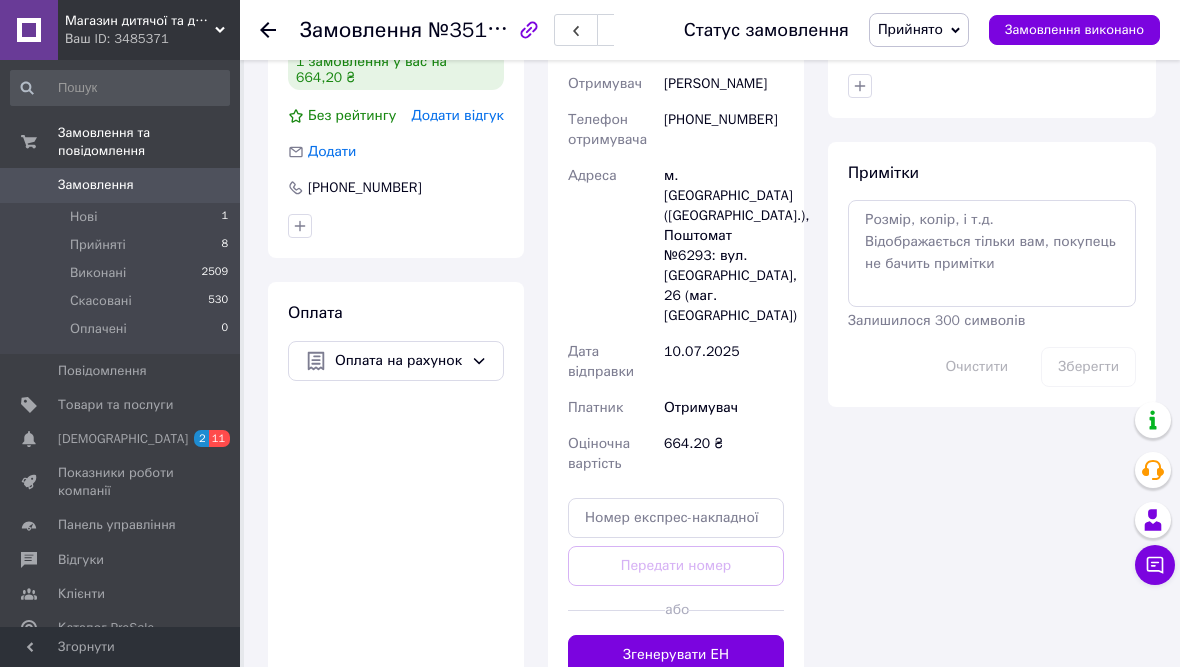 click on "м. [GEOGRAPHIC_DATA] ([GEOGRAPHIC_DATA].), Поштомат №6293: вул. [GEOGRAPHIC_DATA], 26 (маг. [GEOGRAPHIC_DATA])" at bounding box center (724, 246) 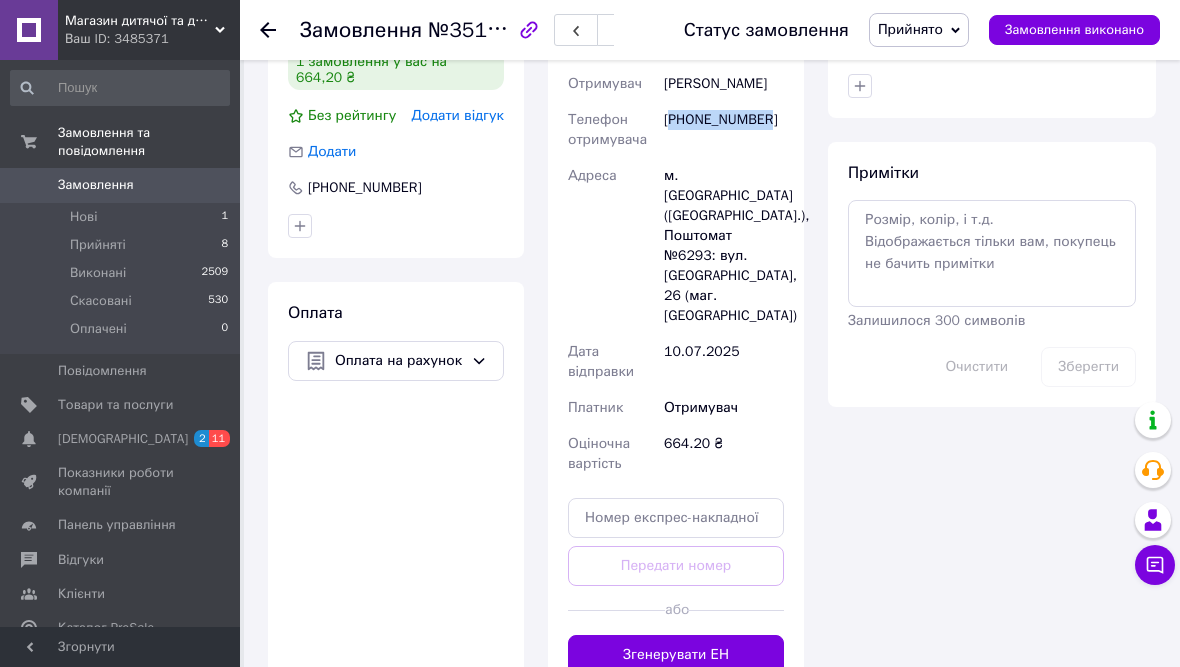 click on "[PHONE_NUMBER]" at bounding box center [724, 130] 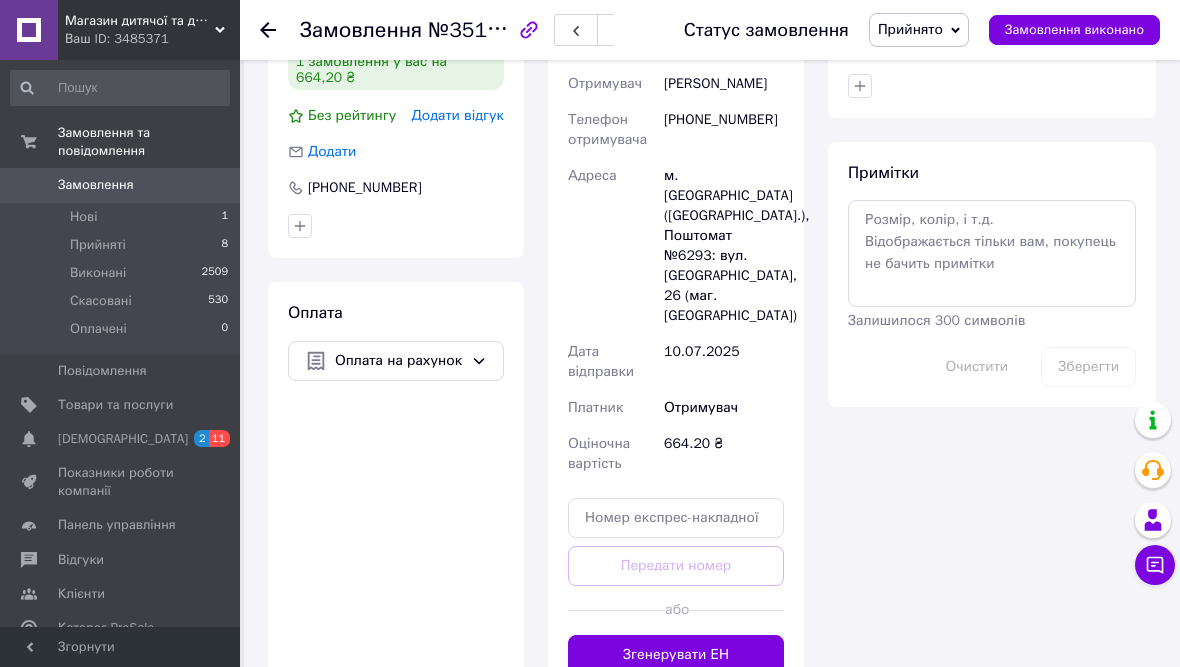 click on "[PHONE_NUMBER]" at bounding box center (724, 130) 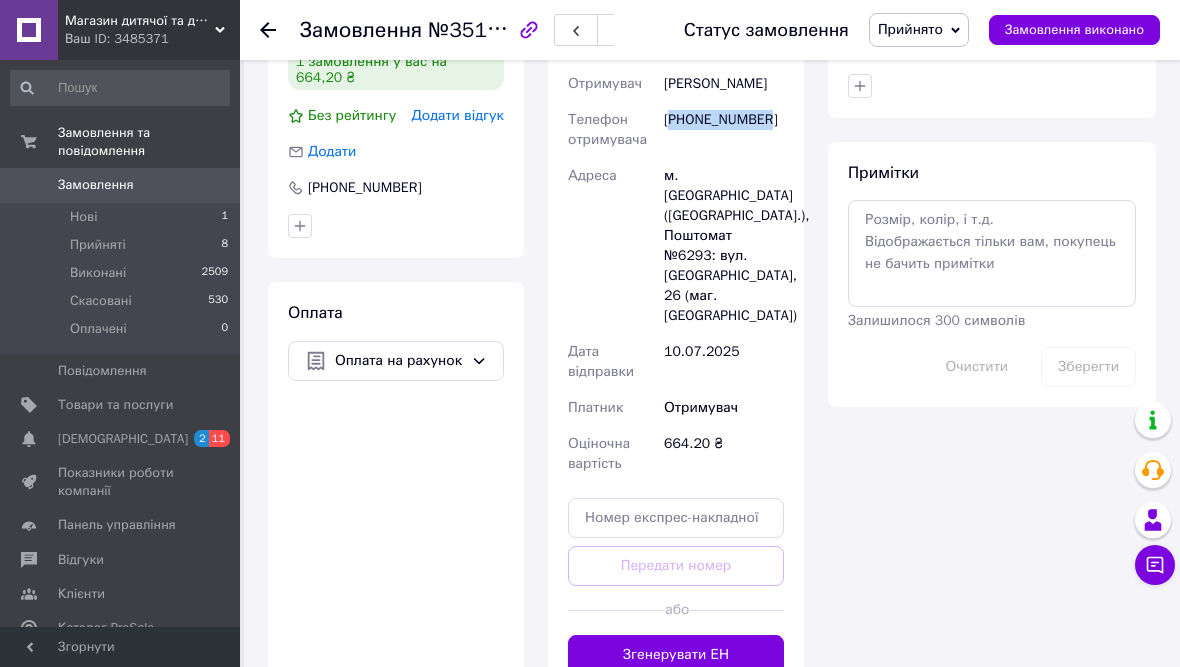 copy on "380963774458" 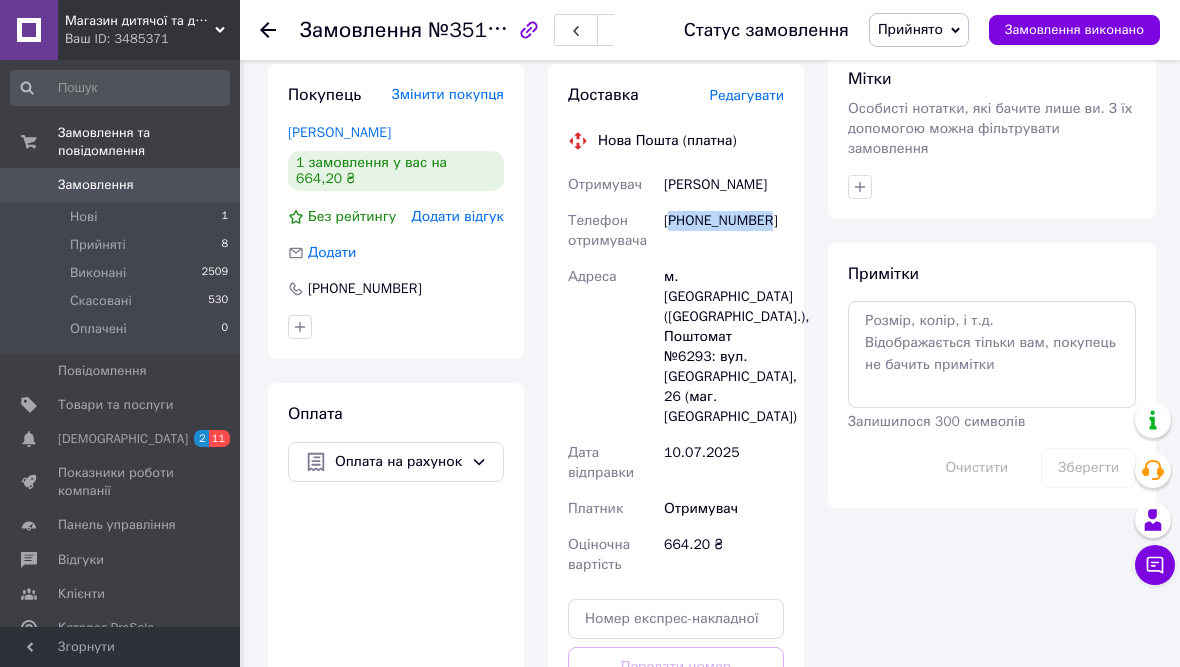 scroll, scrollTop: 875, scrollLeft: 0, axis: vertical 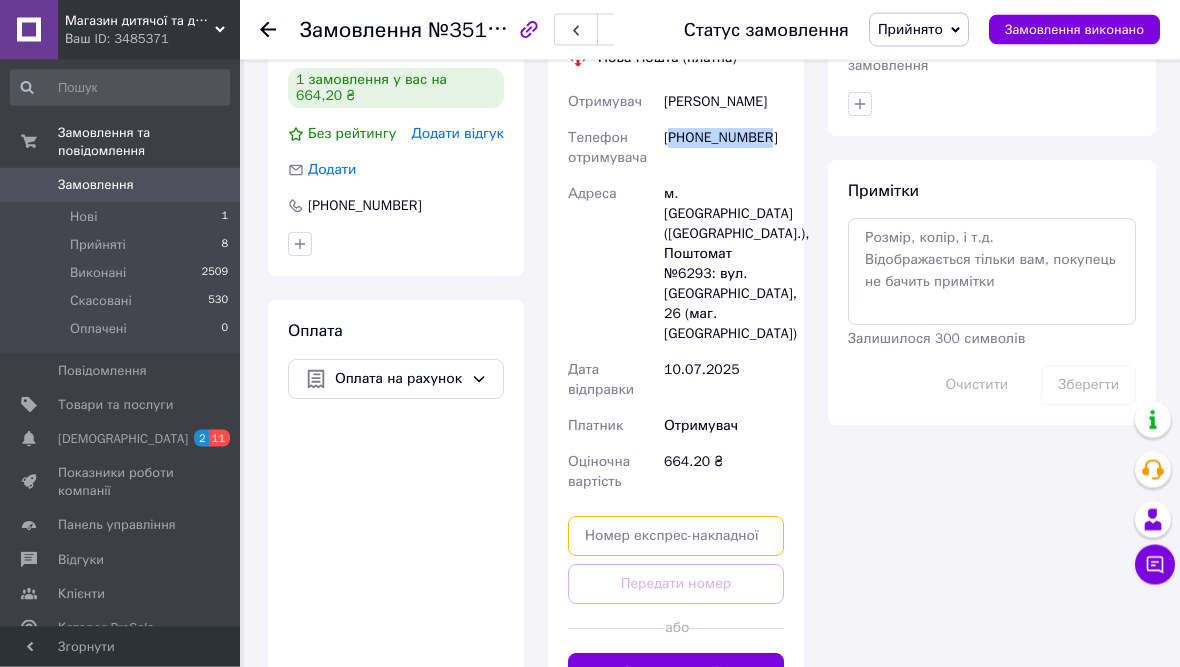 click at bounding box center [676, 537] 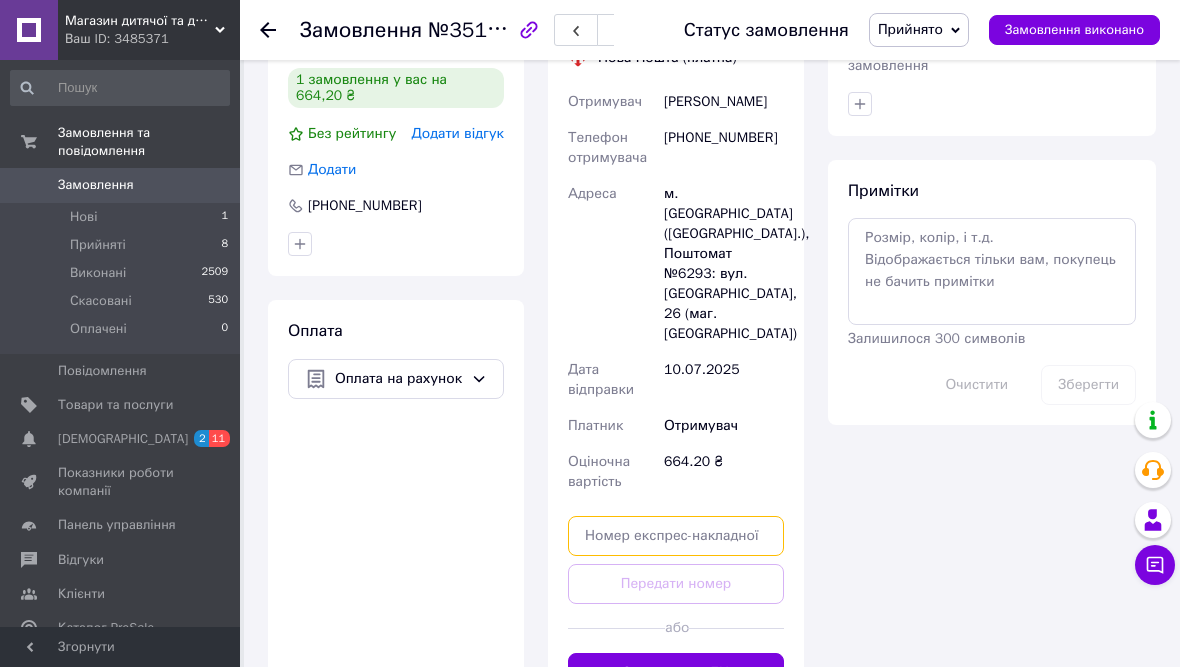 scroll, scrollTop: 1019, scrollLeft: 0, axis: vertical 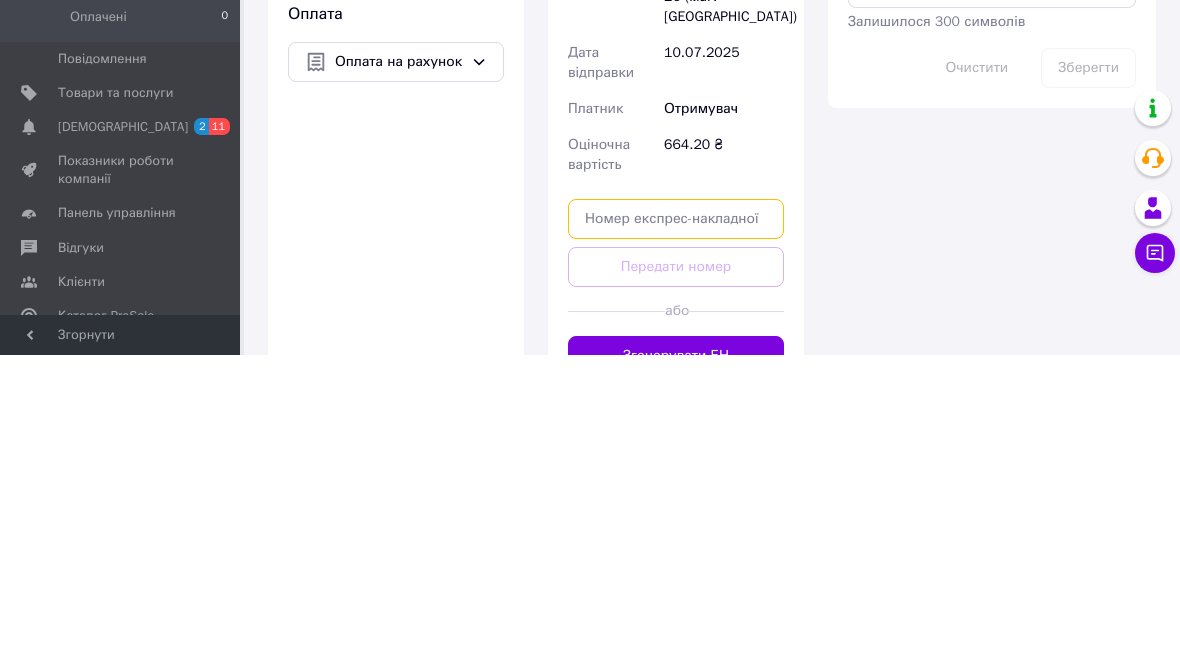 click at bounding box center (676, 531) 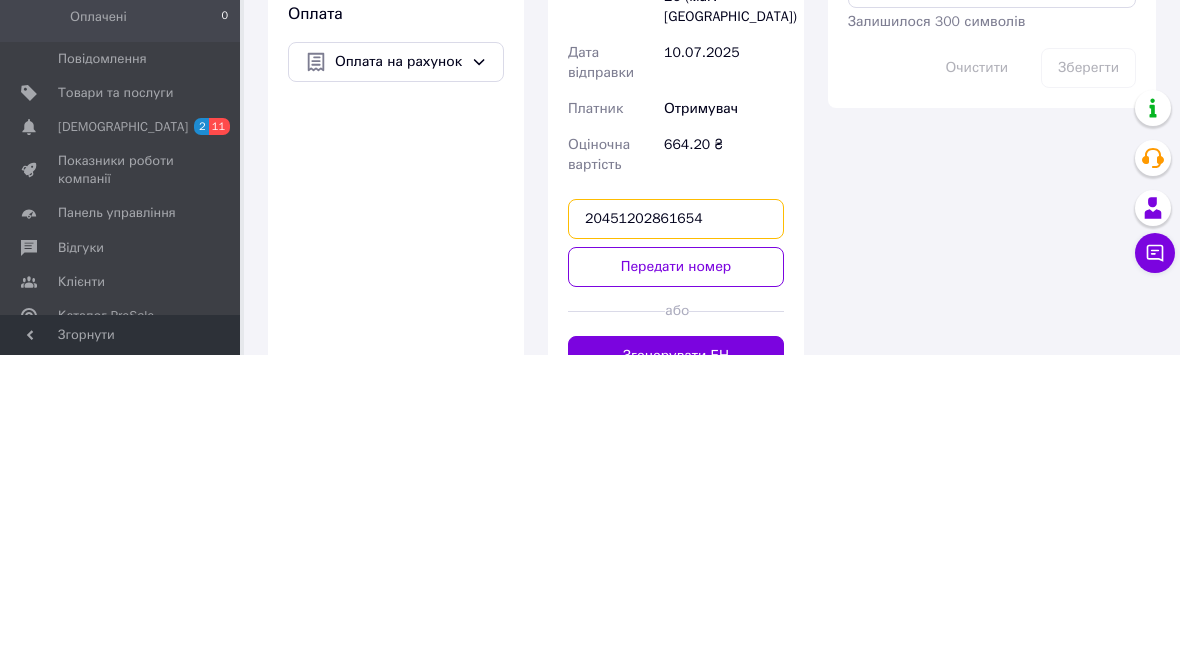 type on "20451202861654" 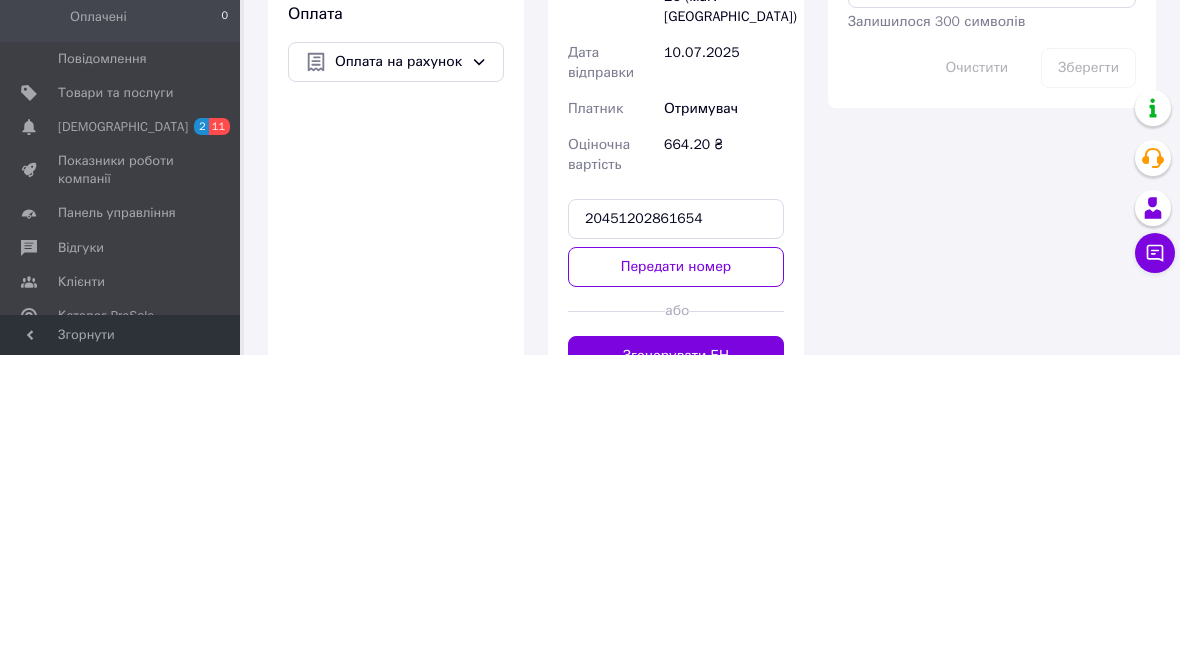click on "Передати номер" at bounding box center [676, 579] 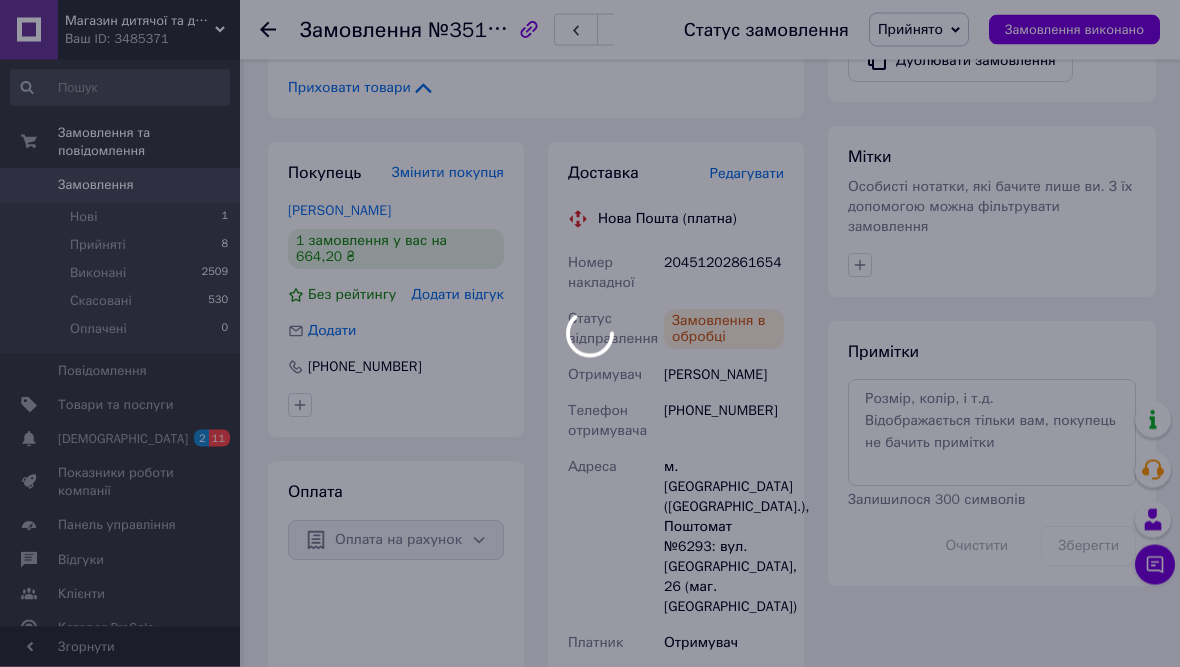 scroll, scrollTop: 852, scrollLeft: 0, axis: vertical 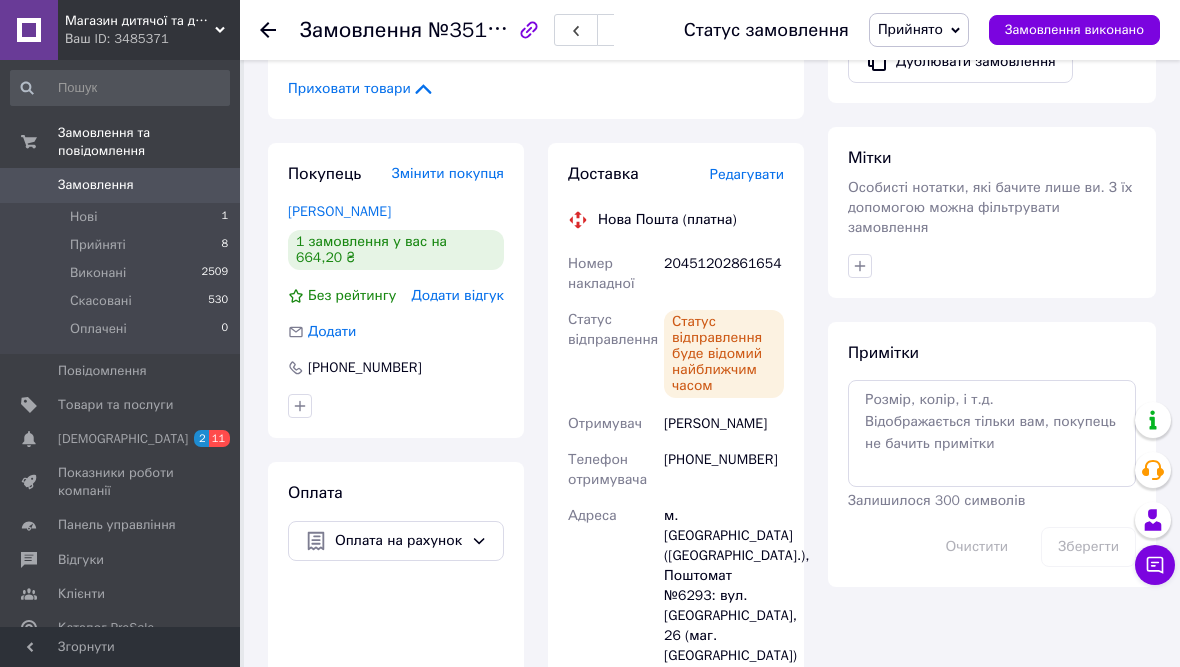 click on "Замовлення виконано" at bounding box center [1074, 30] 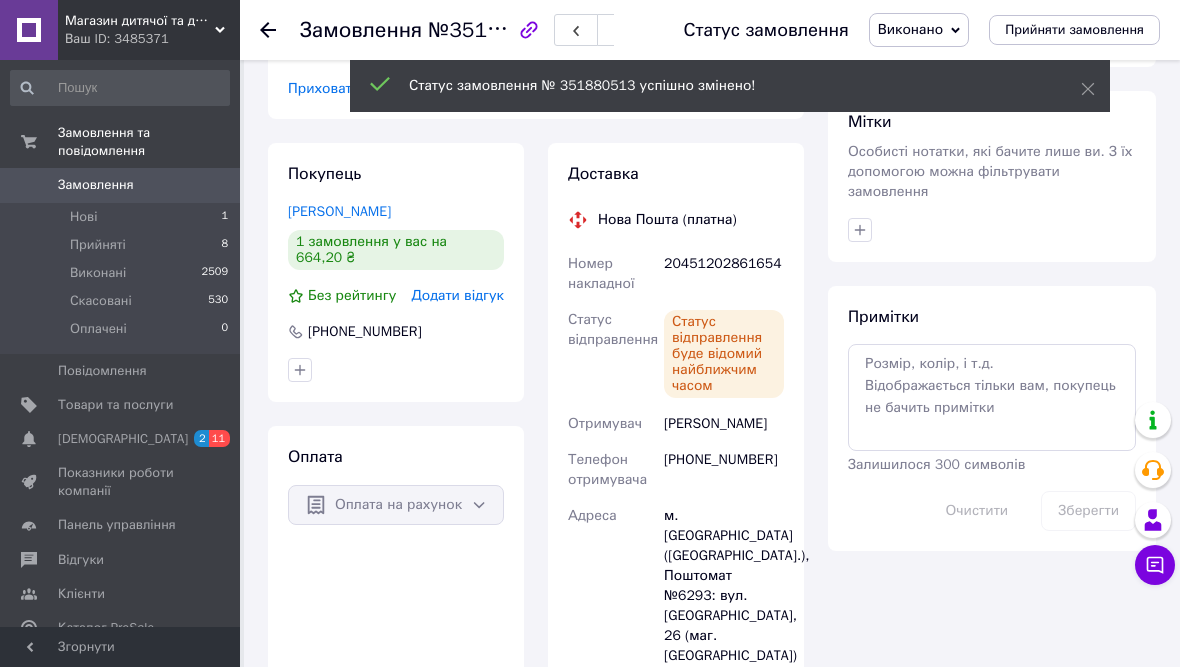 click 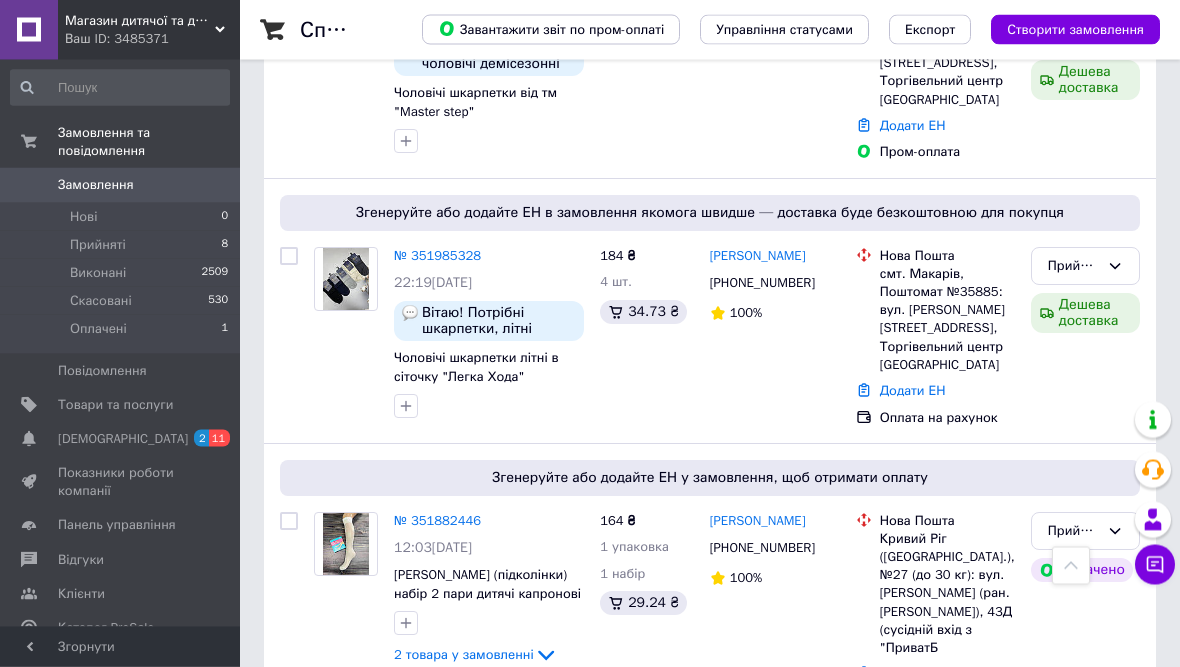 scroll, scrollTop: 906, scrollLeft: 0, axis: vertical 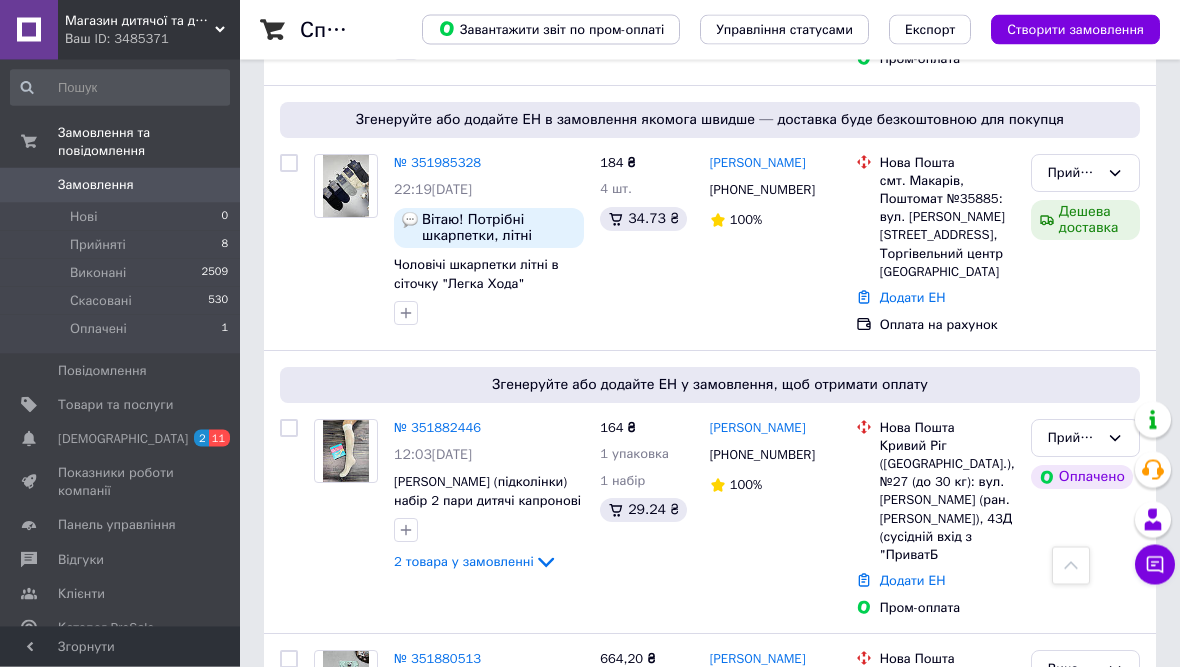 click 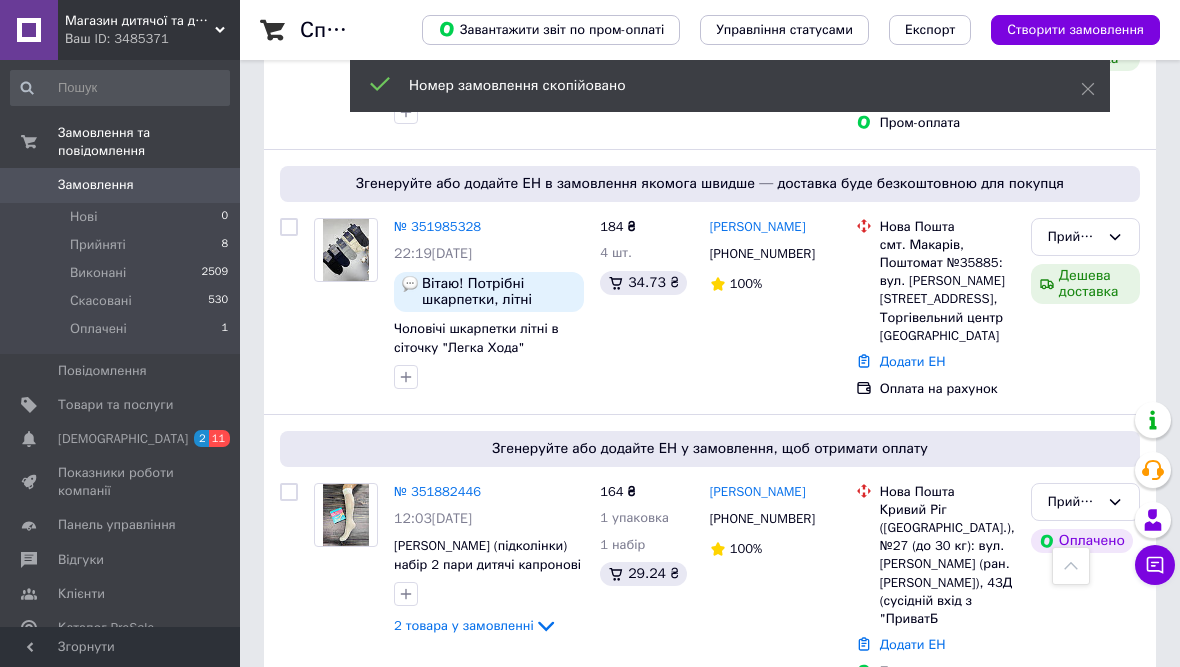 scroll, scrollTop: 831, scrollLeft: 0, axis: vertical 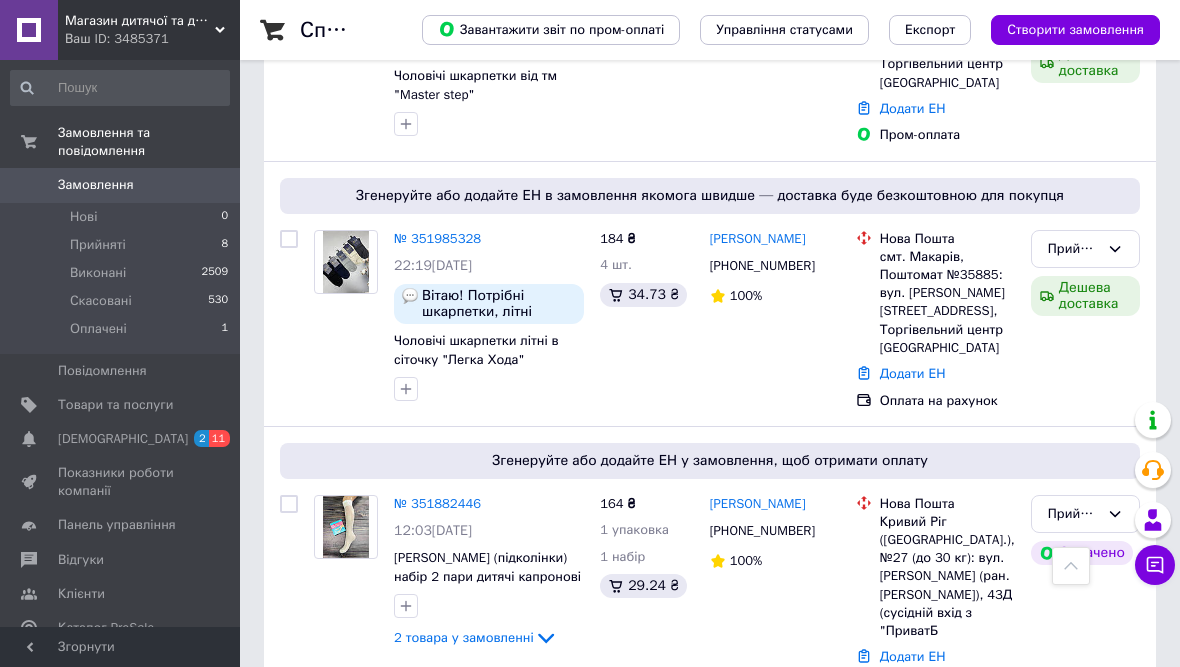click on "№ 351882446" at bounding box center (437, 503) 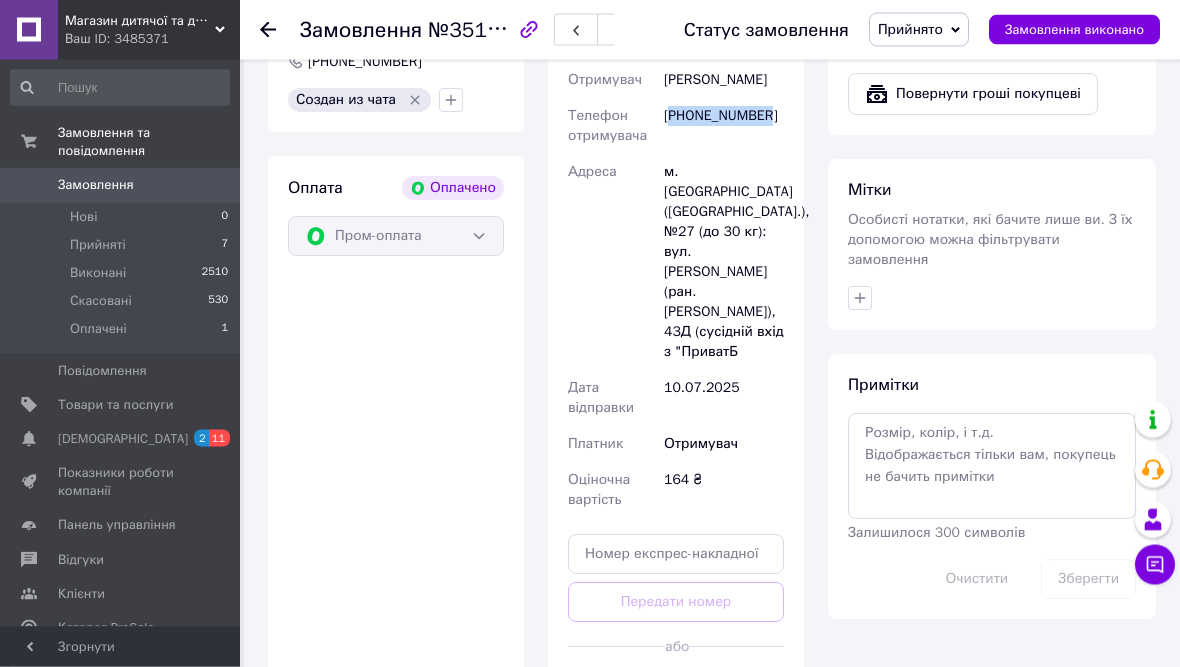 scroll, scrollTop: 1093, scrollLeft: 0, axis: vertical 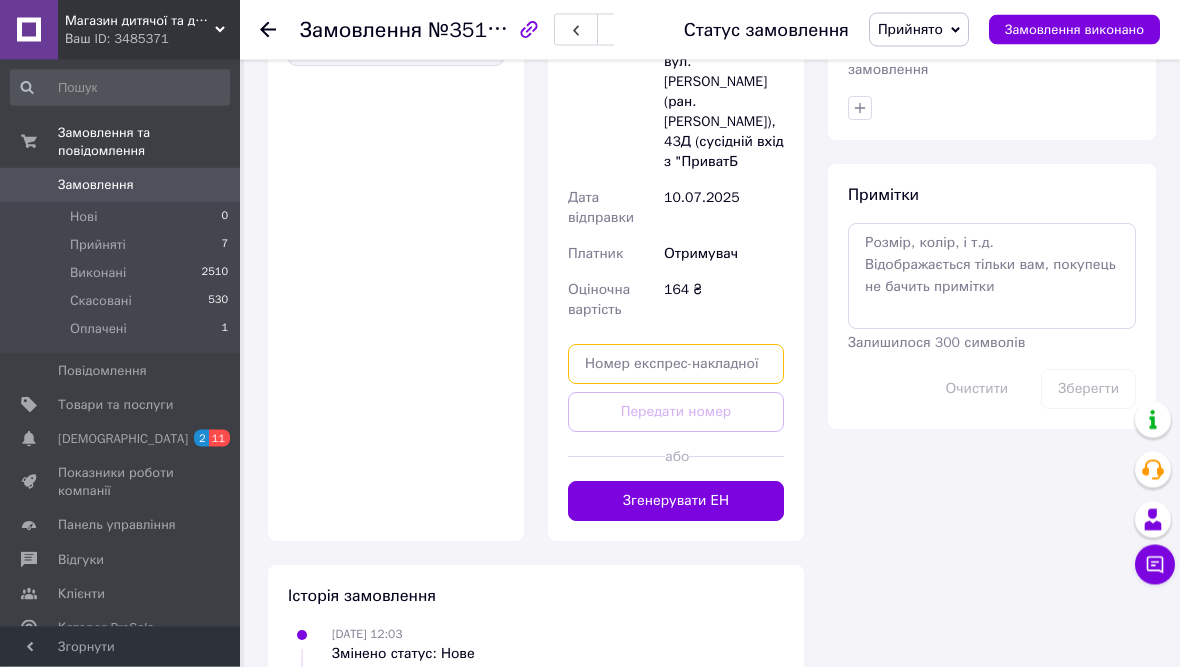 click at bounding box center (676, 365) 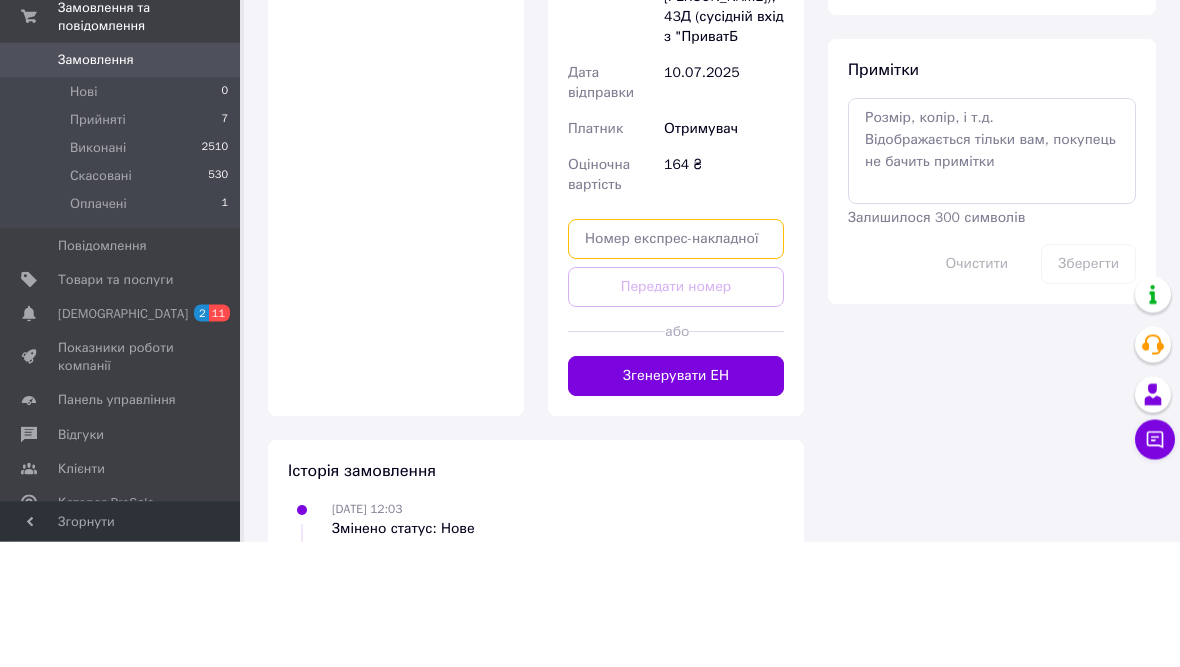 click at bounding box center [676, 365] 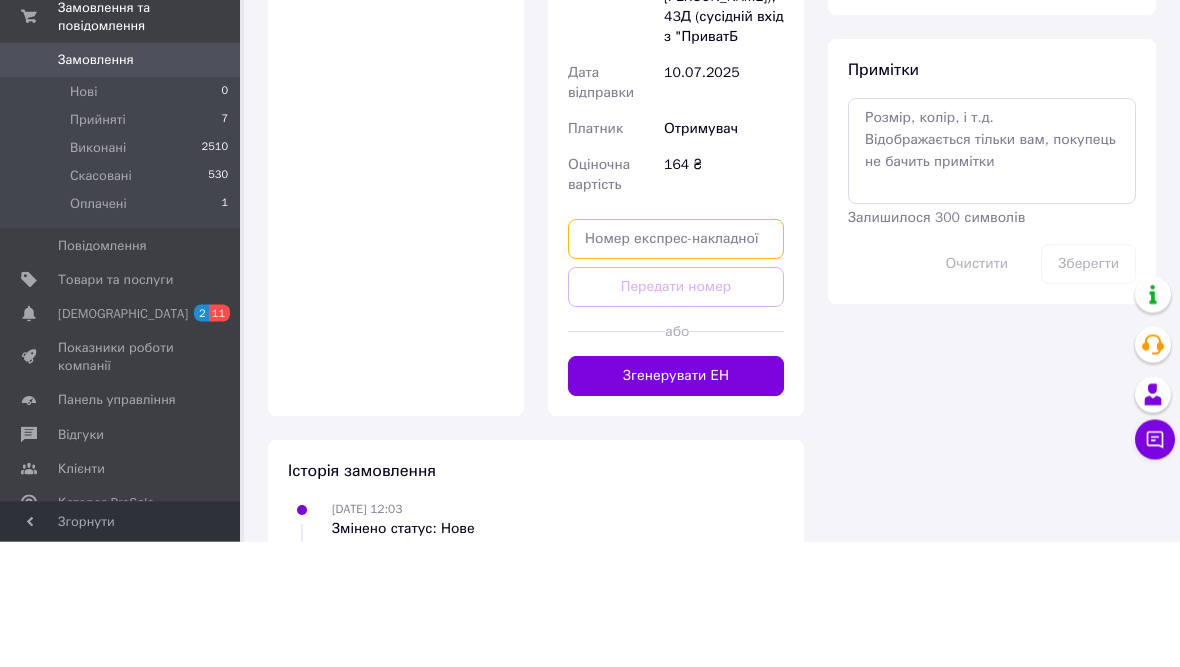 click at bounding box center (676, 365) 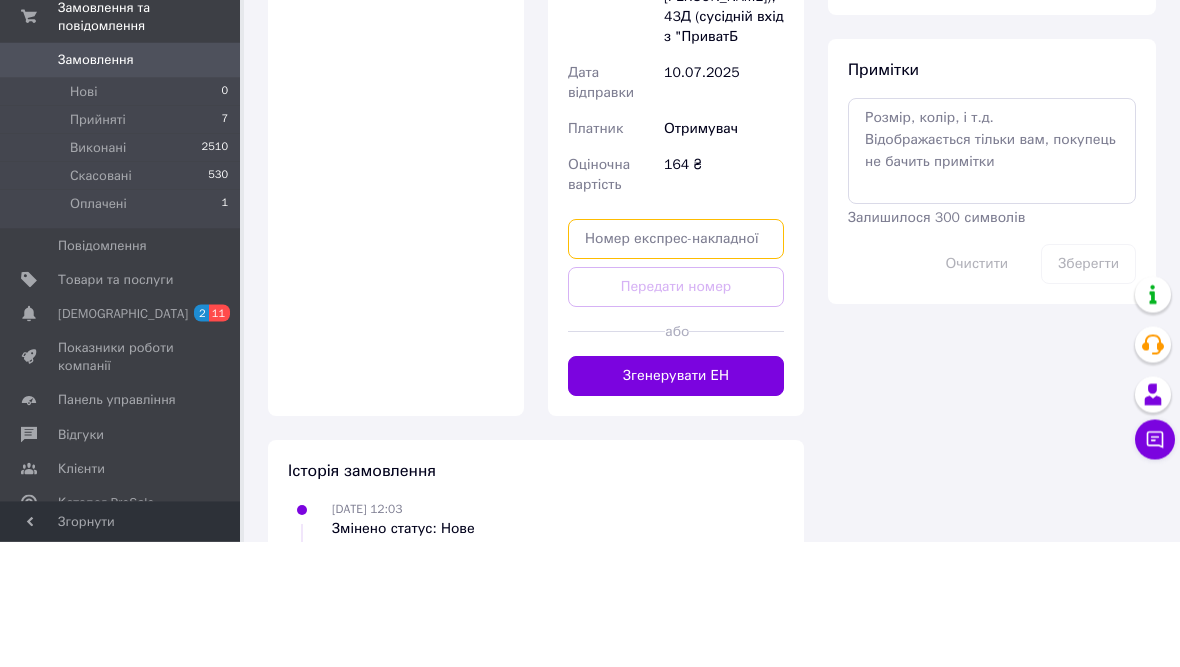 paste on "20451202864368" 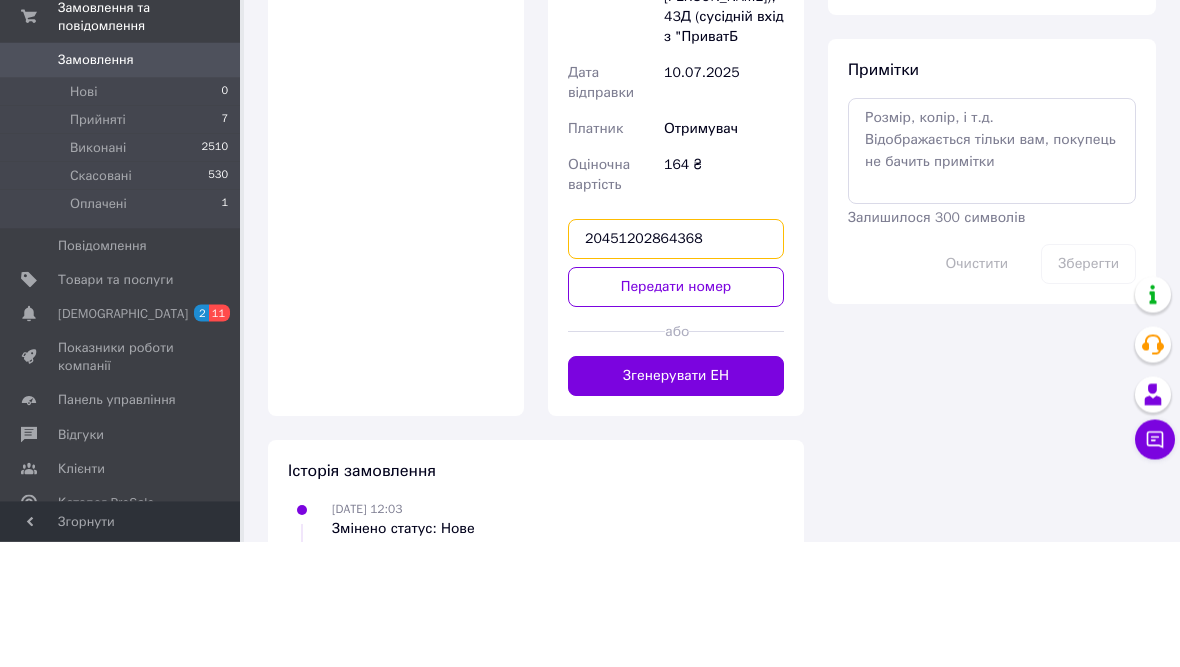 type on "20451202864368" 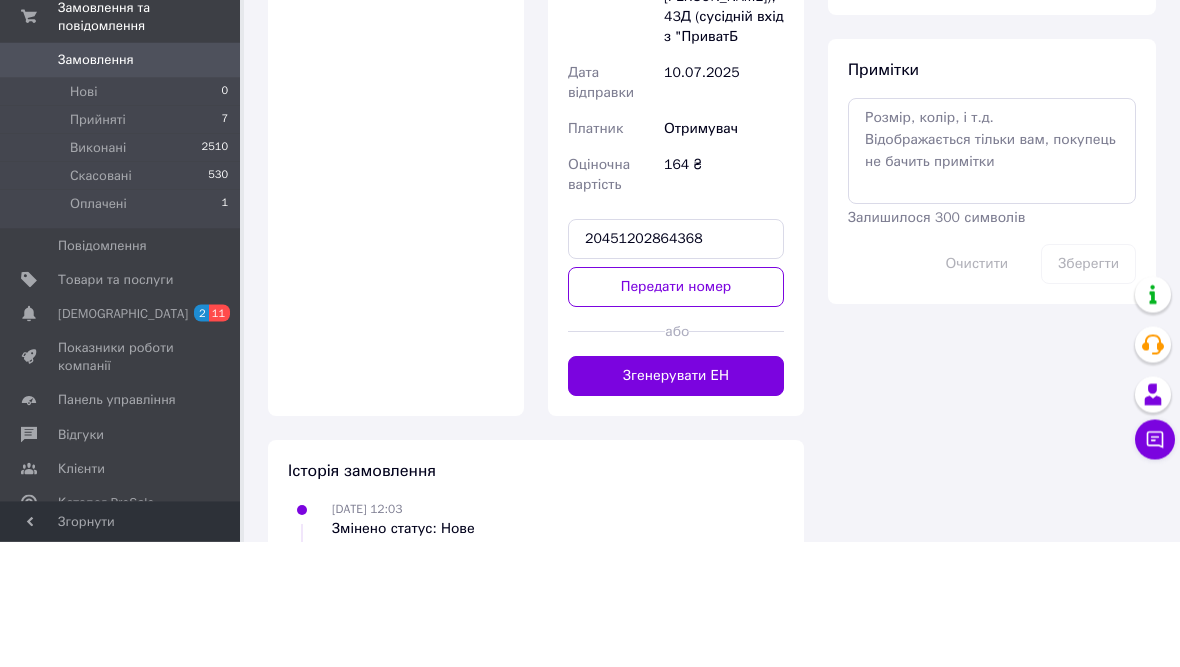 click on "Передати номер" at bounding box center (676, 413) 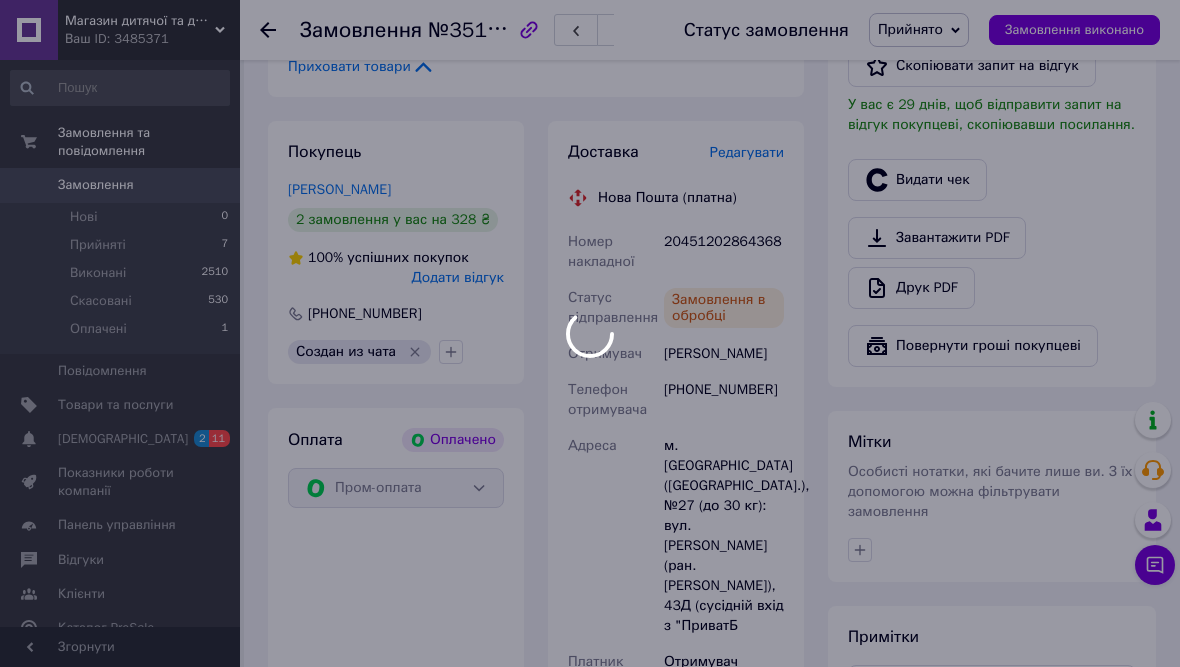 scroll, scrollTop: 653, scrollLeft: 0, axis: vertical 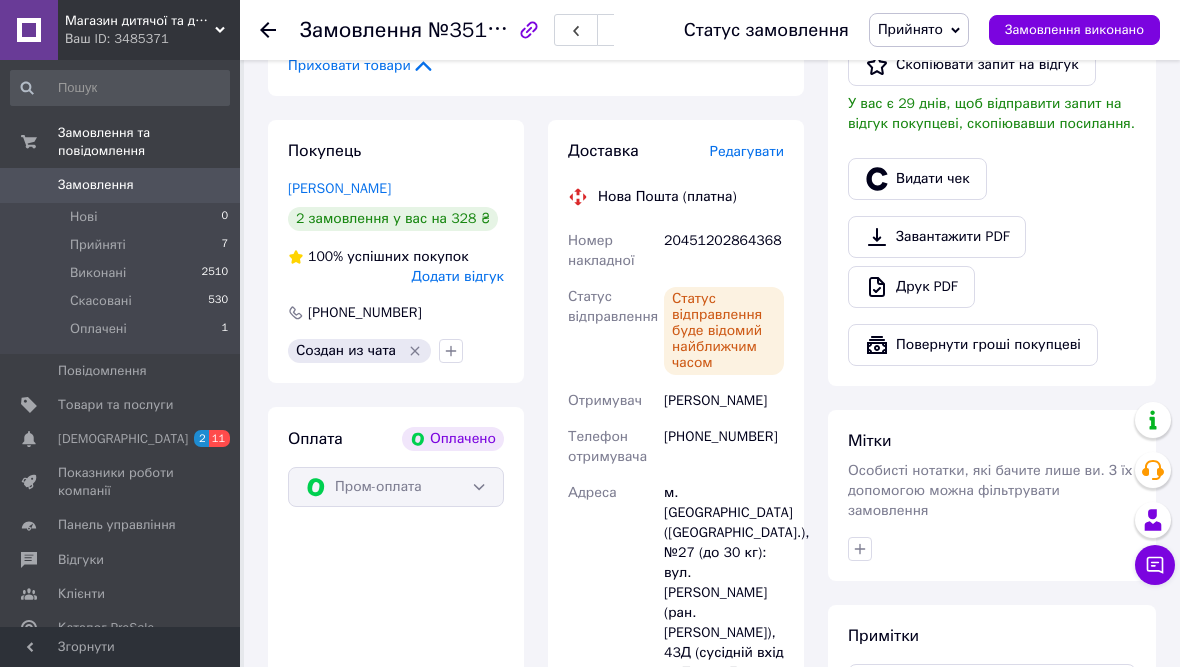 click on "Замовлення виконано" at bounding box center [1074, 30] 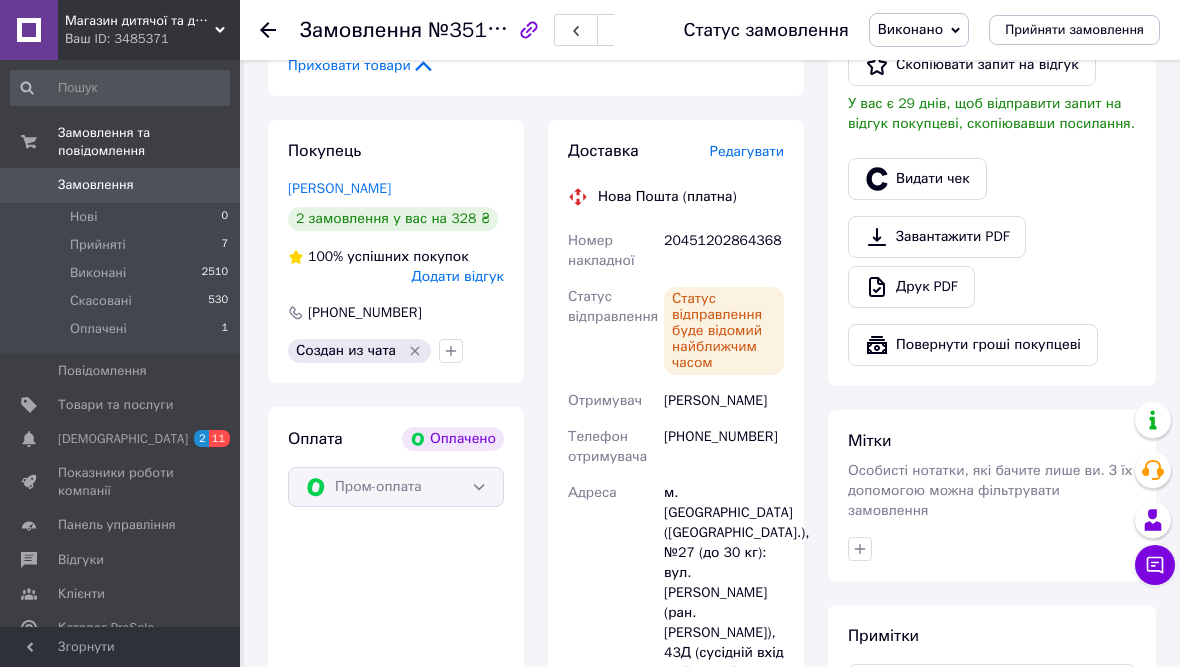 click 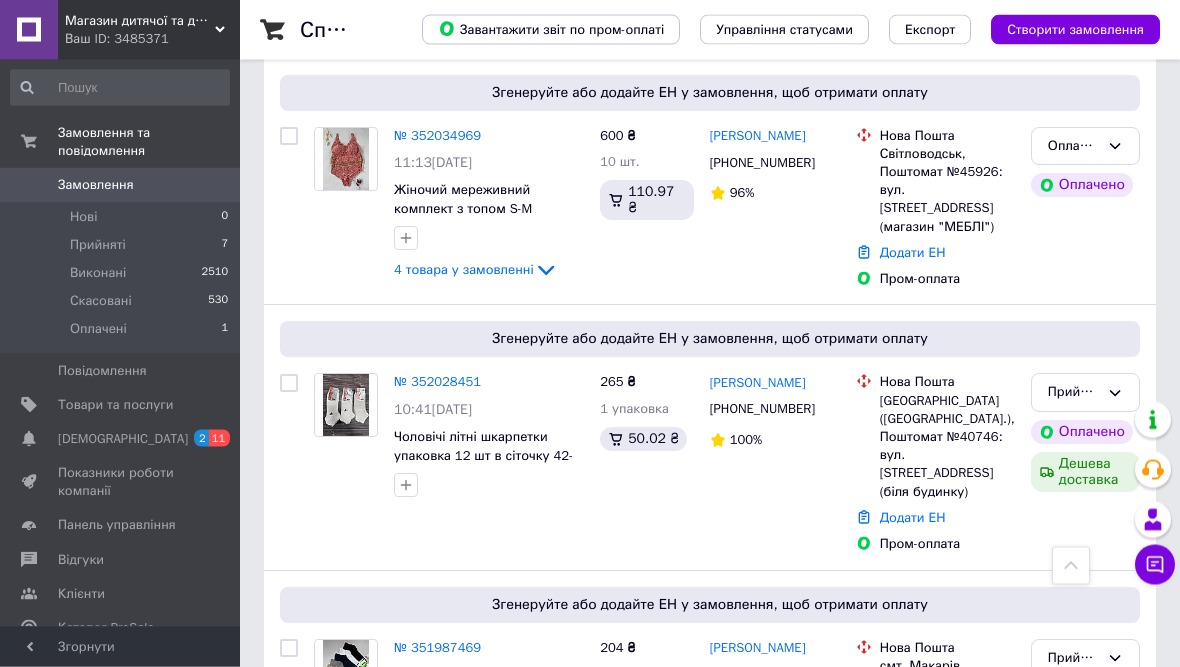 scroll, scrollTop: 0, scrollLeft: 0, axis: both 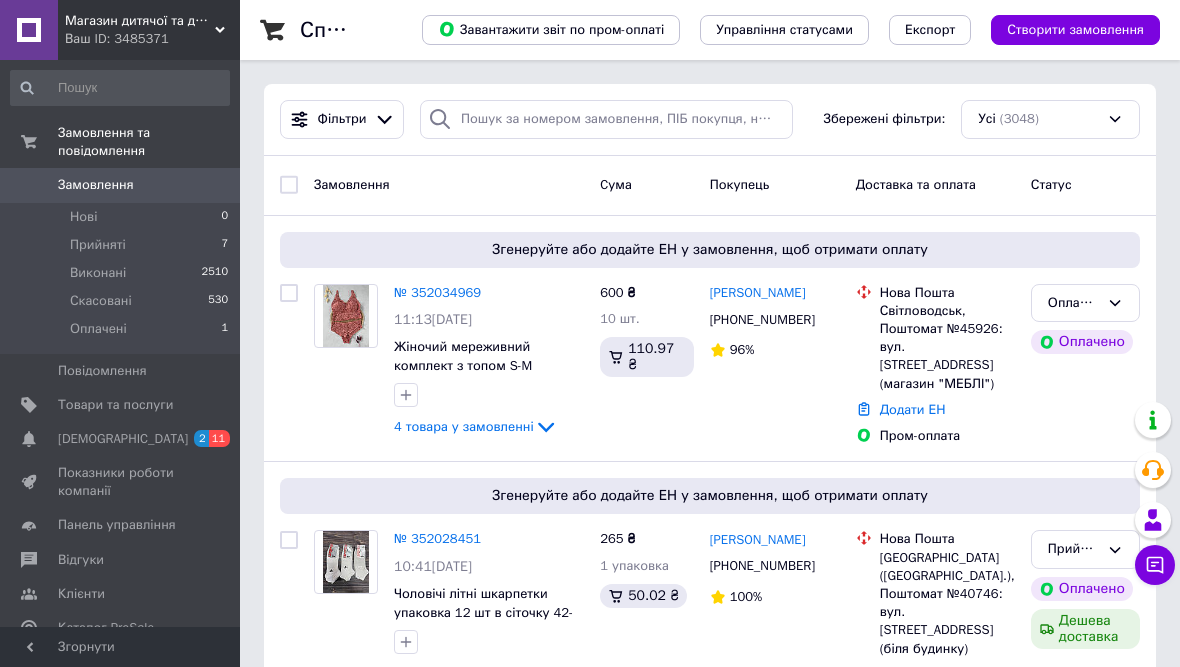 click on "Оплачено" at bounding box center [1085, 303] 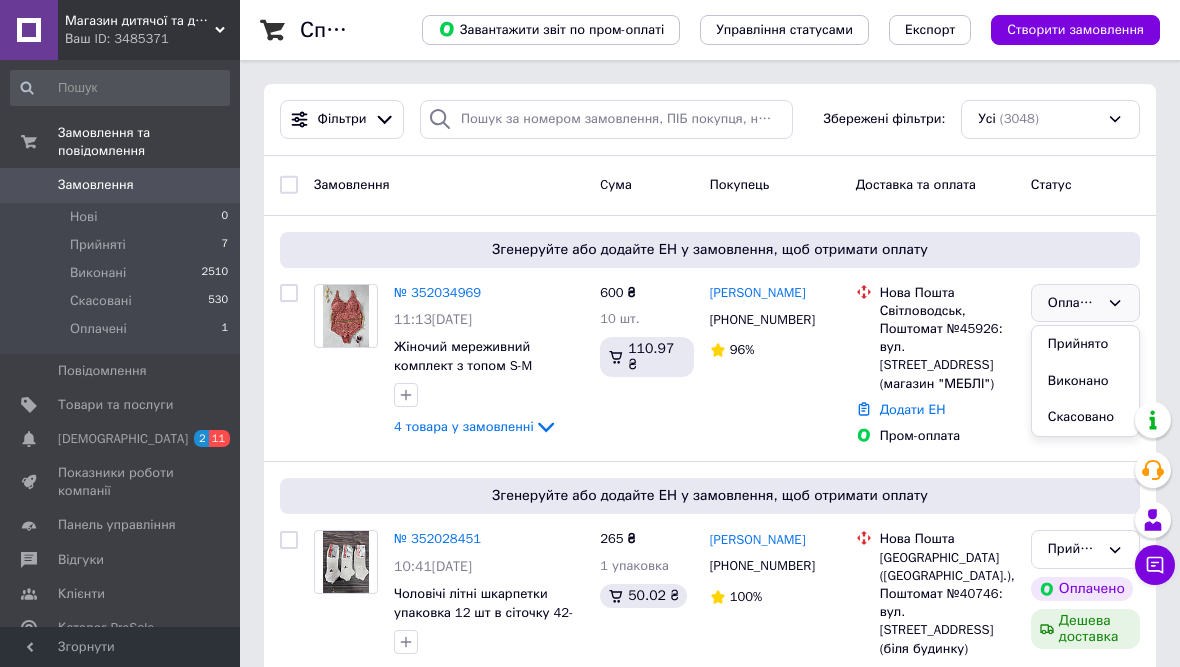 click on "Прийнято" at bounding box center (1085, 344) 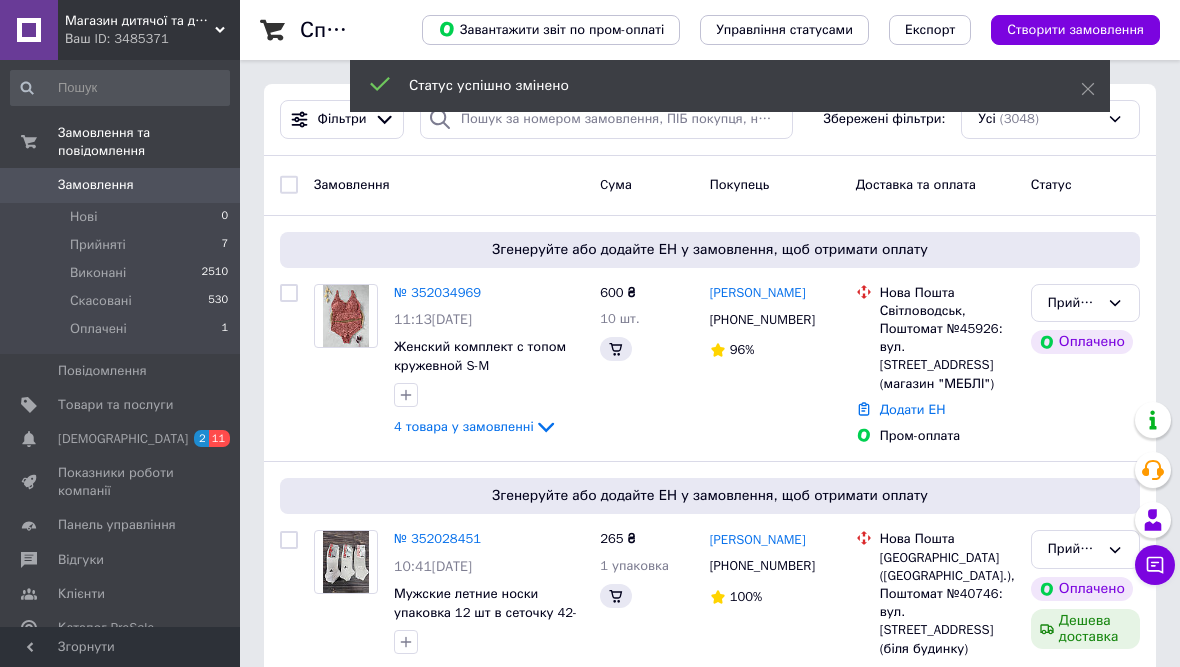 click on "№ 352034969" at bounding box center (437, 292) 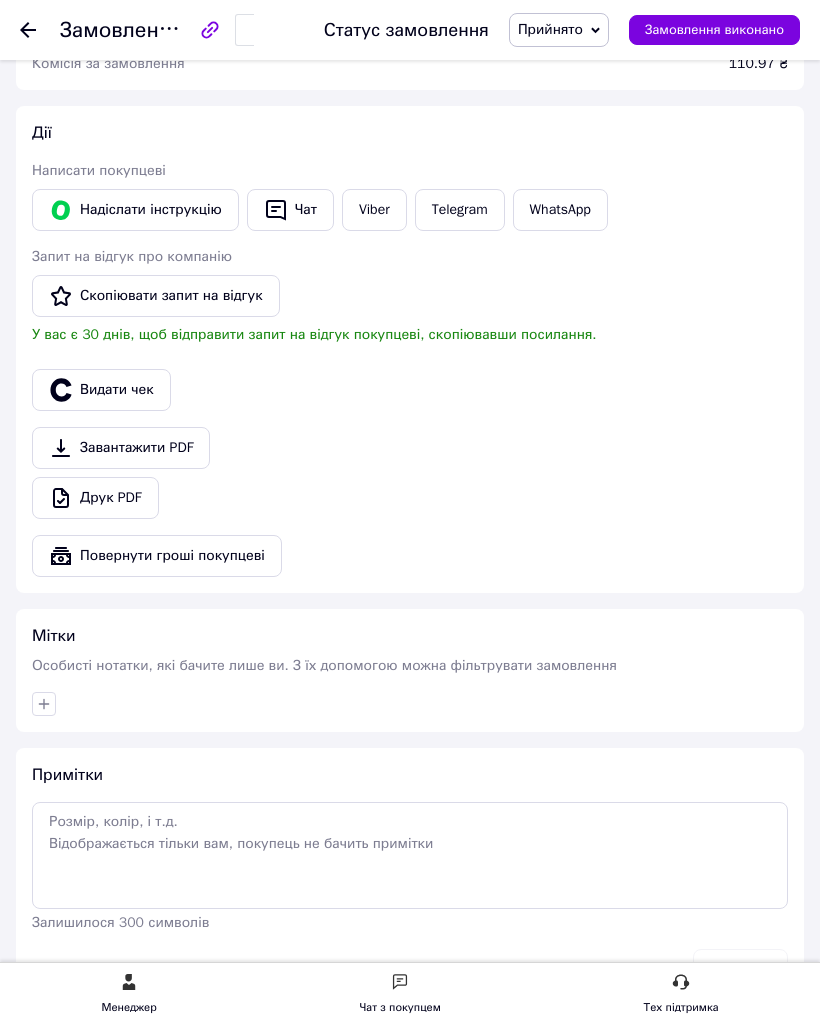 scroll, scrollTop: 1780, scrollLeft: 0, axis: vertical 